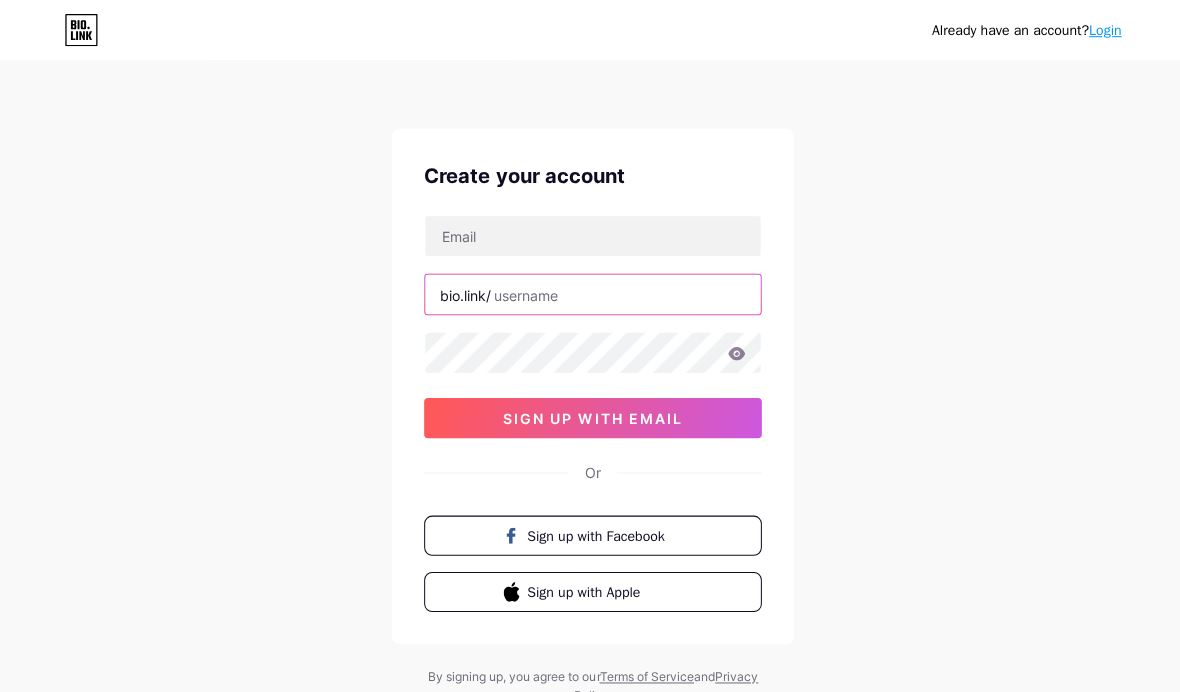 click at bounding box center [590, 293] 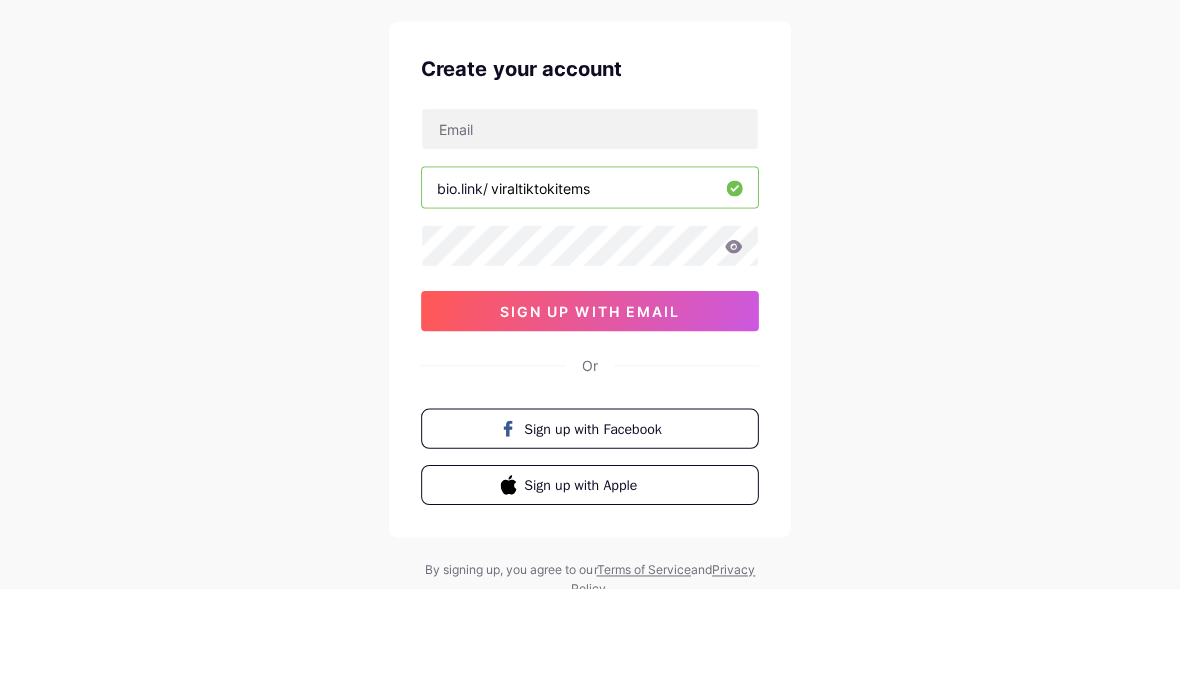 type on "viraltiktokitems" 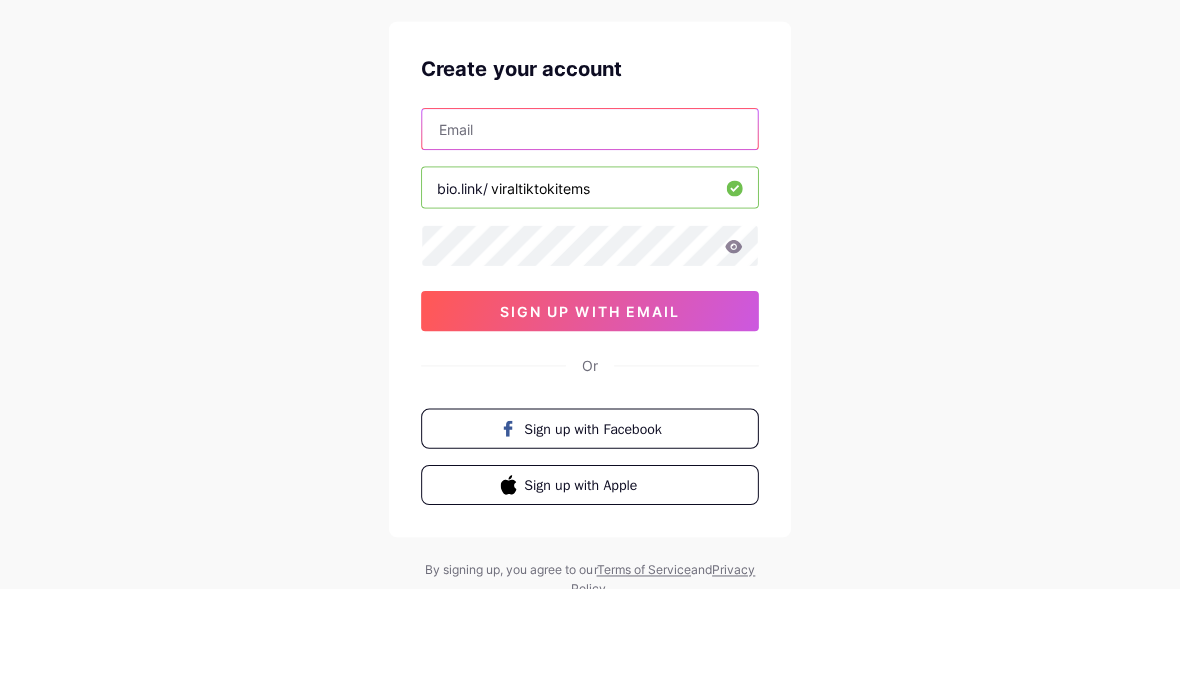 click at bounding box center (590, 235) 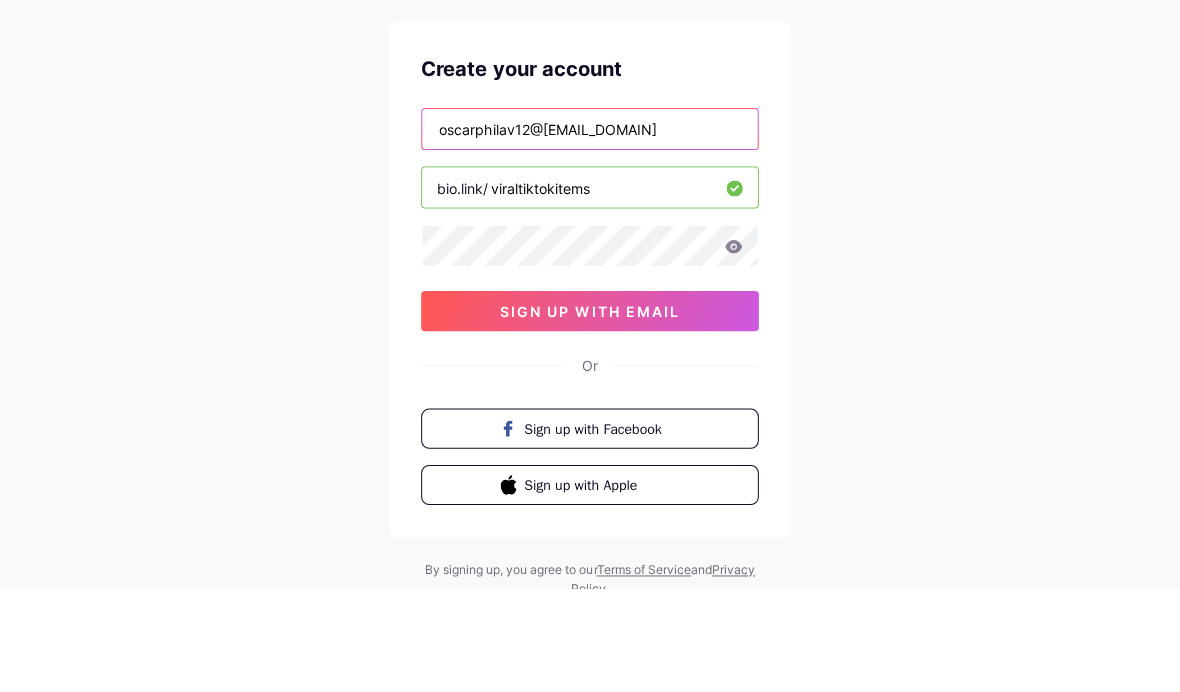 type on "oscarphilav12@[EMAIL_DOMAIN]" 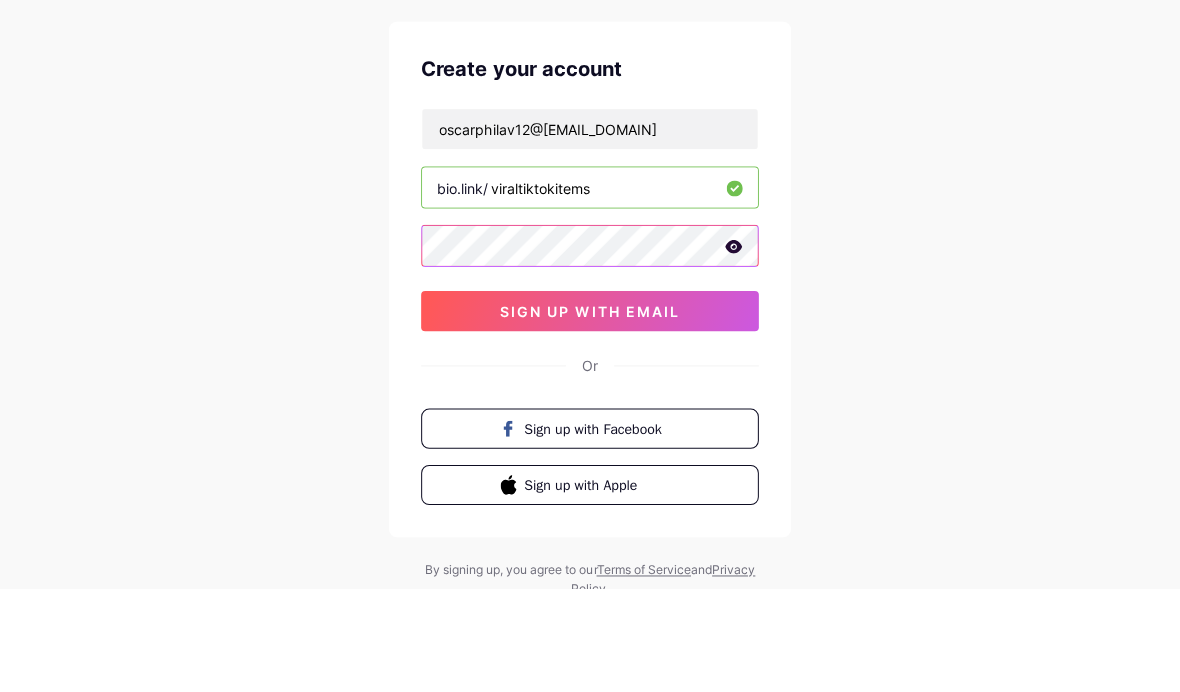 scroll, scrollTop: 72, scrollLeft: 0, axis: vertical 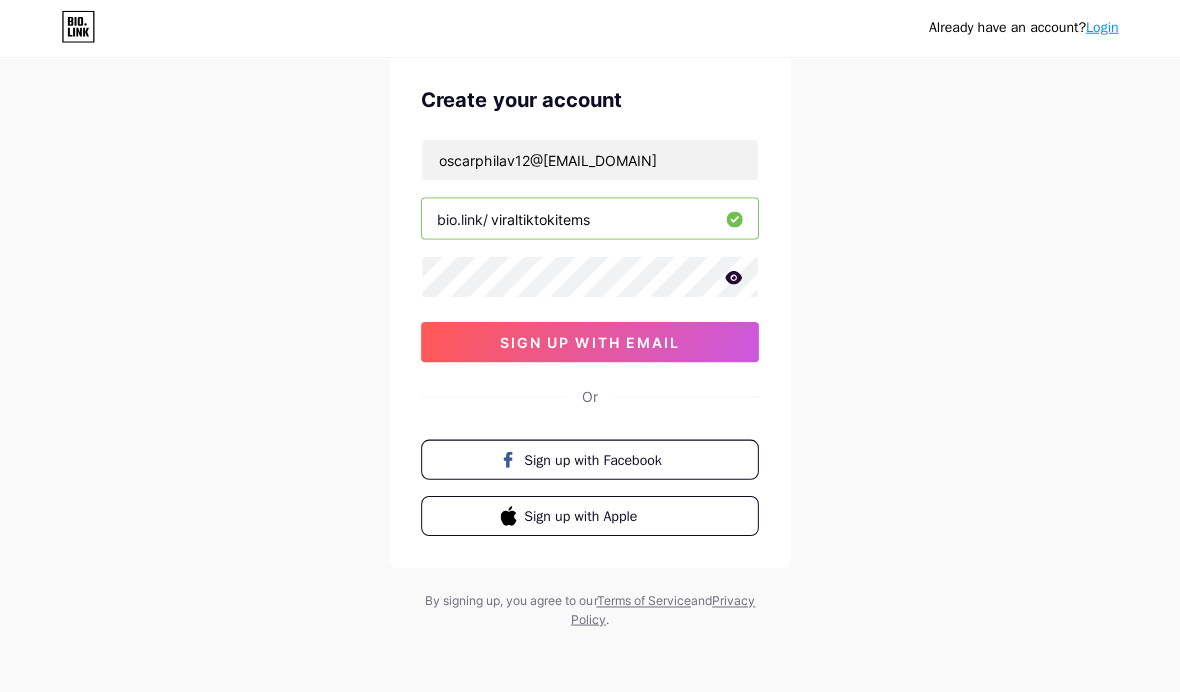 click on "sign up with email" at bounding box center [590, 344] 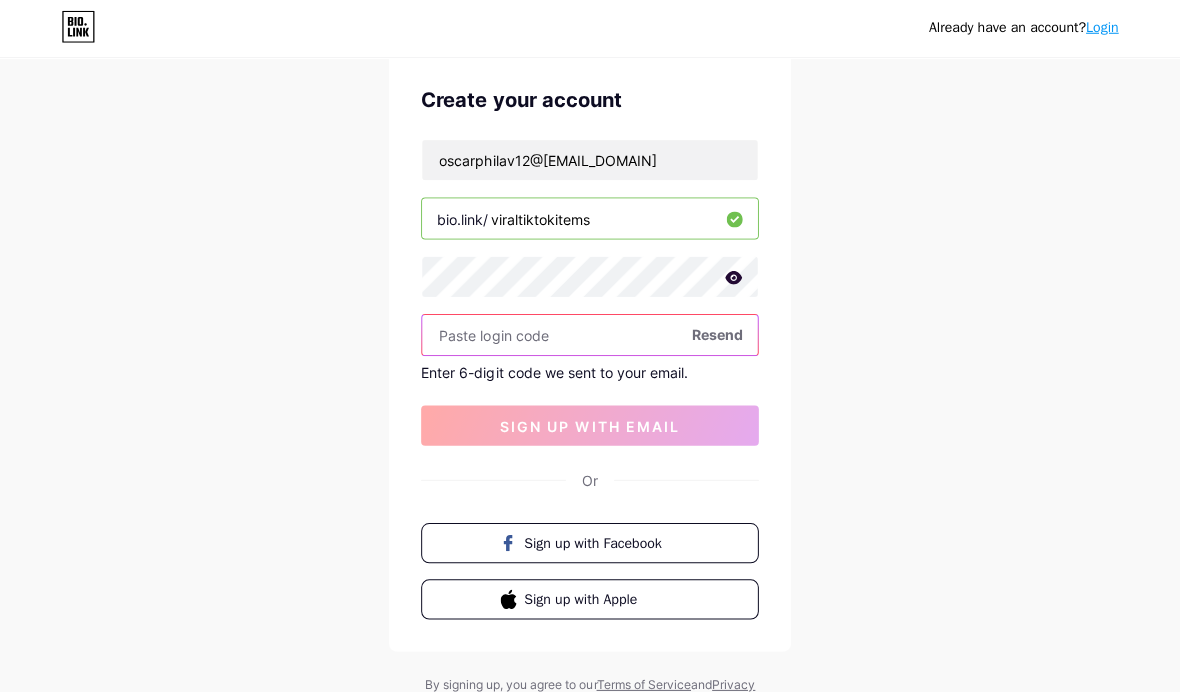 click at bounding box center [590, 337] 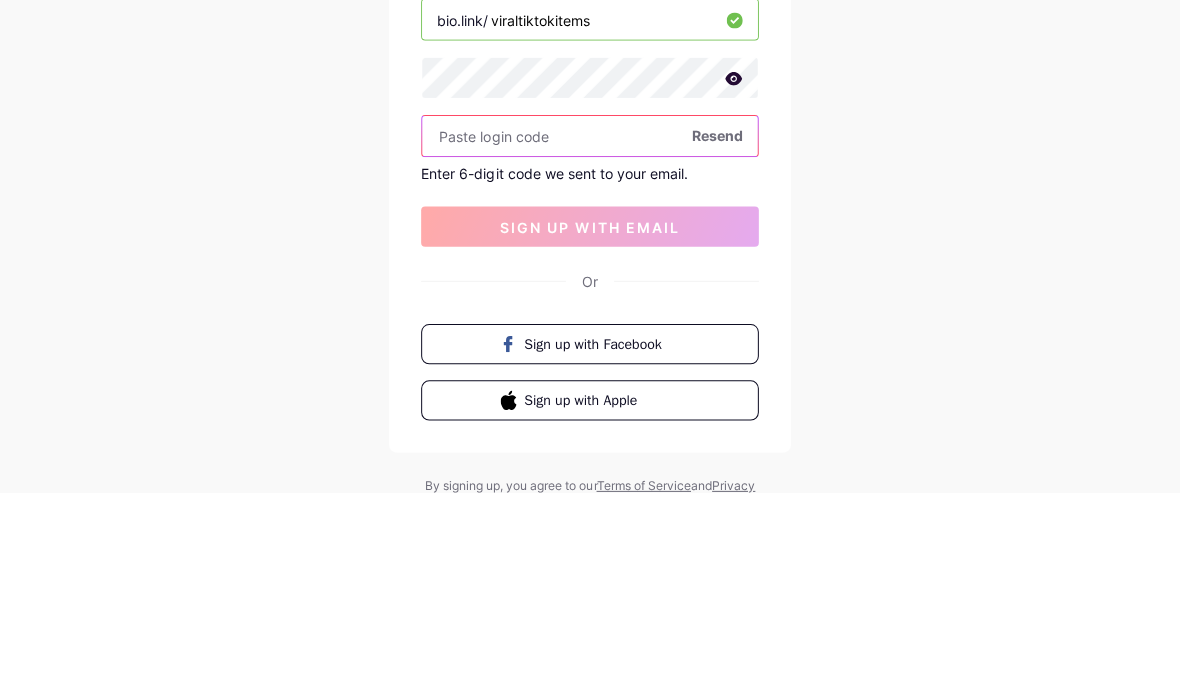 scroll, scrollTop: 159, scrollLeft: 0, axis: vertical 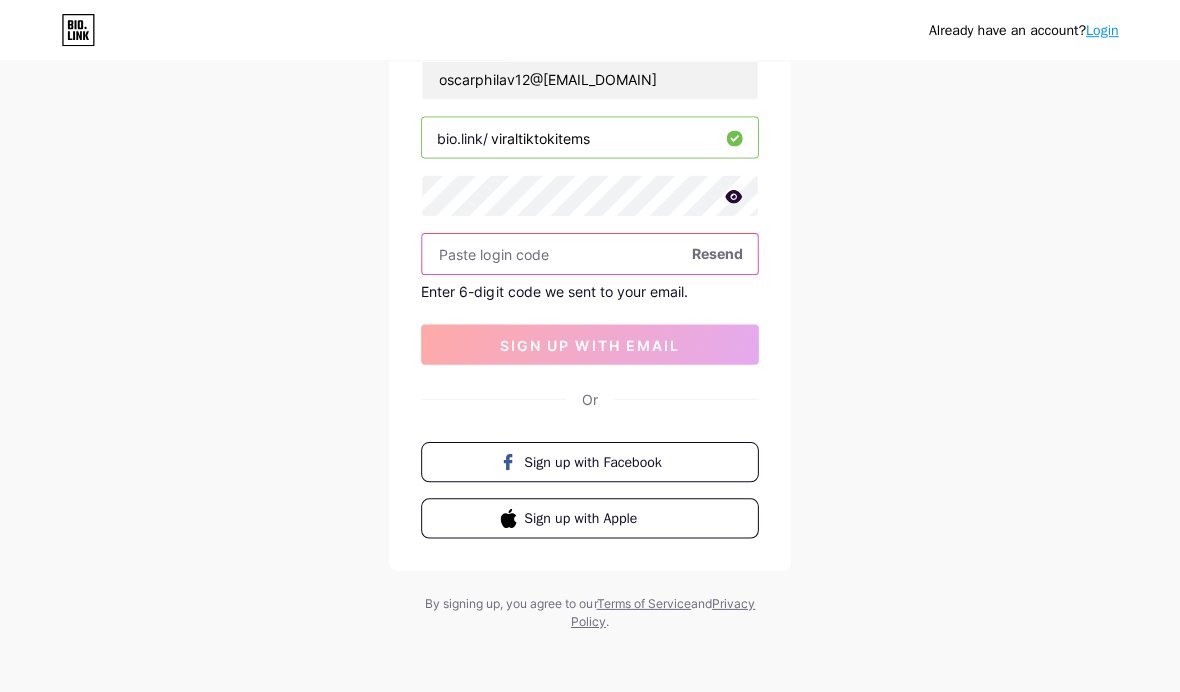 click at bounding box center [590, 253] 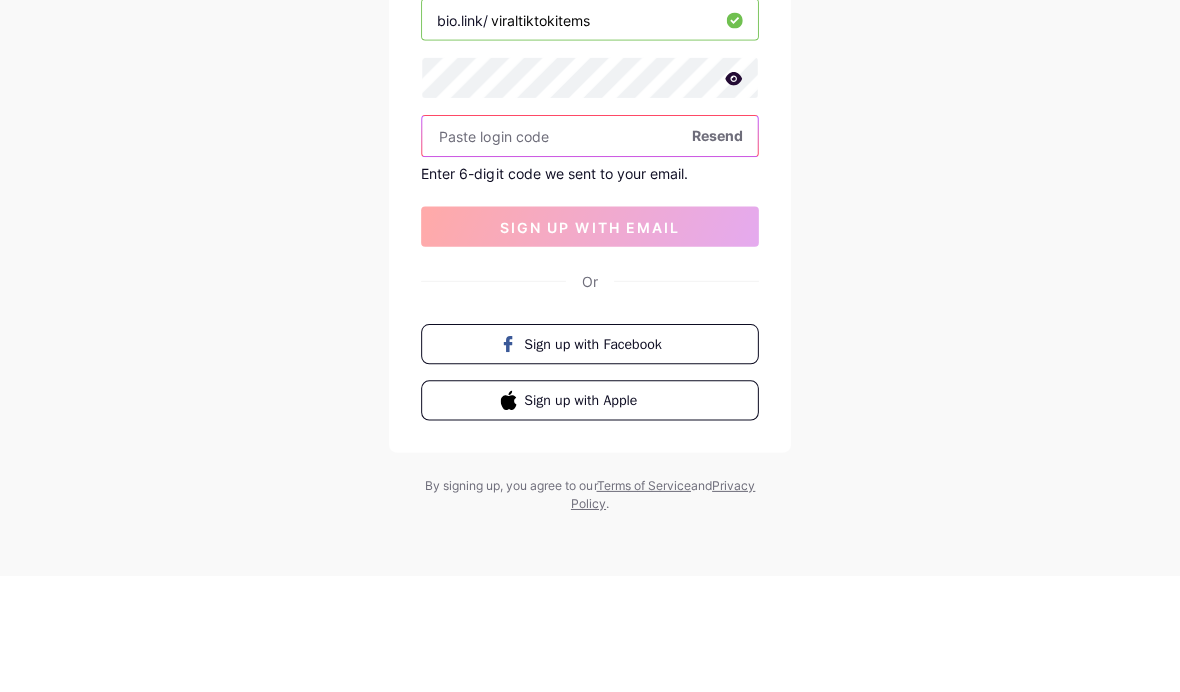 paste on "437726" 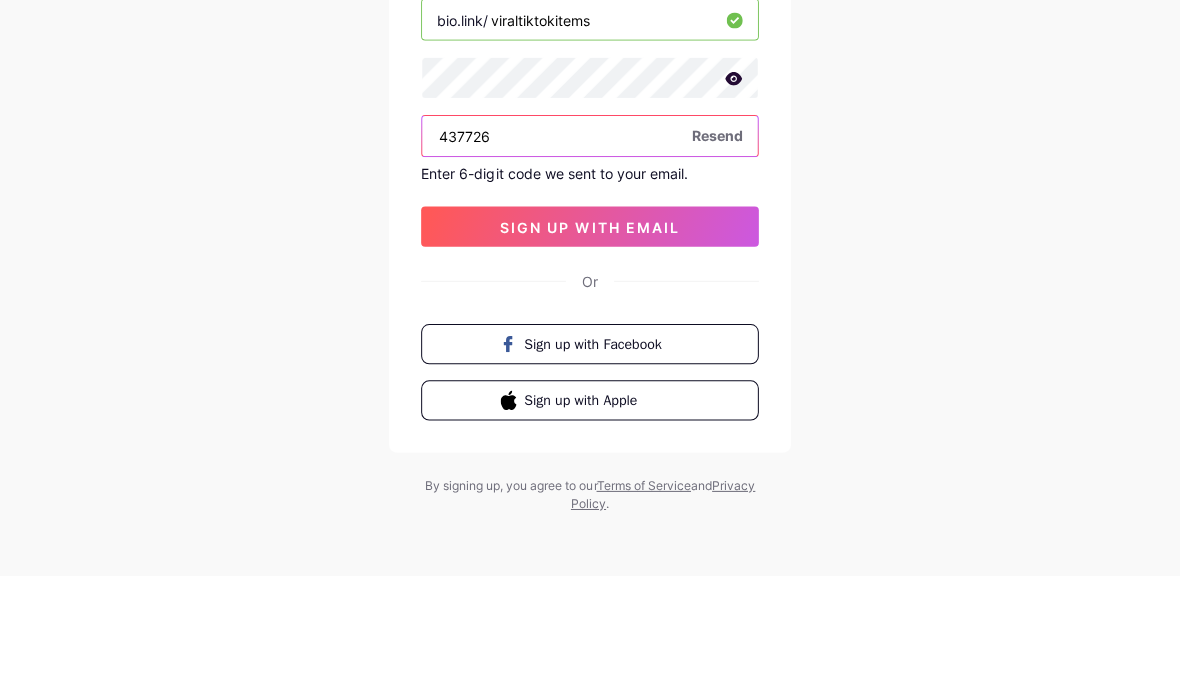 type on "437726" 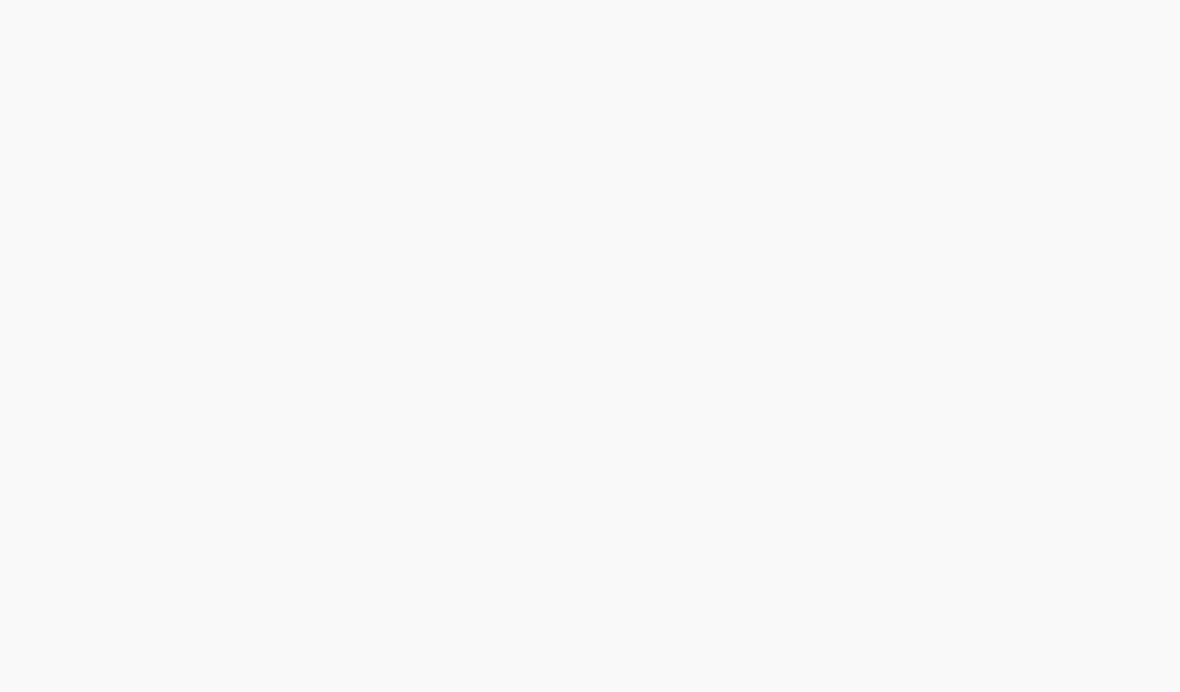 scroll, scrollTop: 71, scrollLeft: 0, axis: vertical 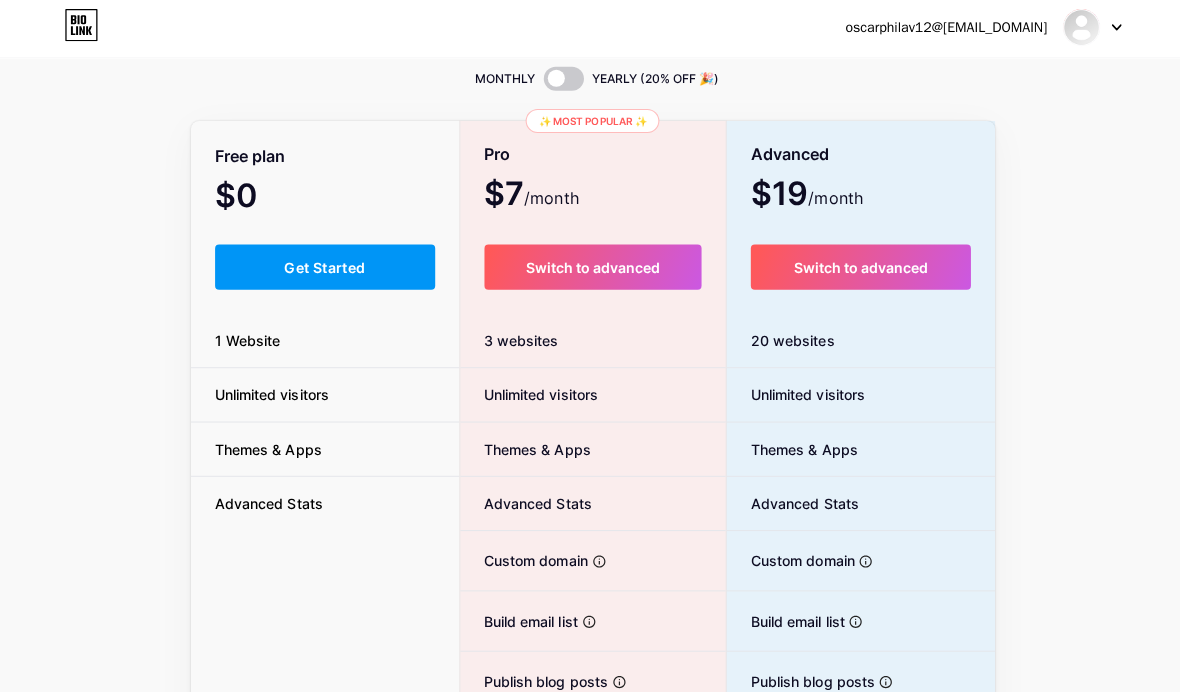 click on "Get Started" at bounding box center [323, 268] 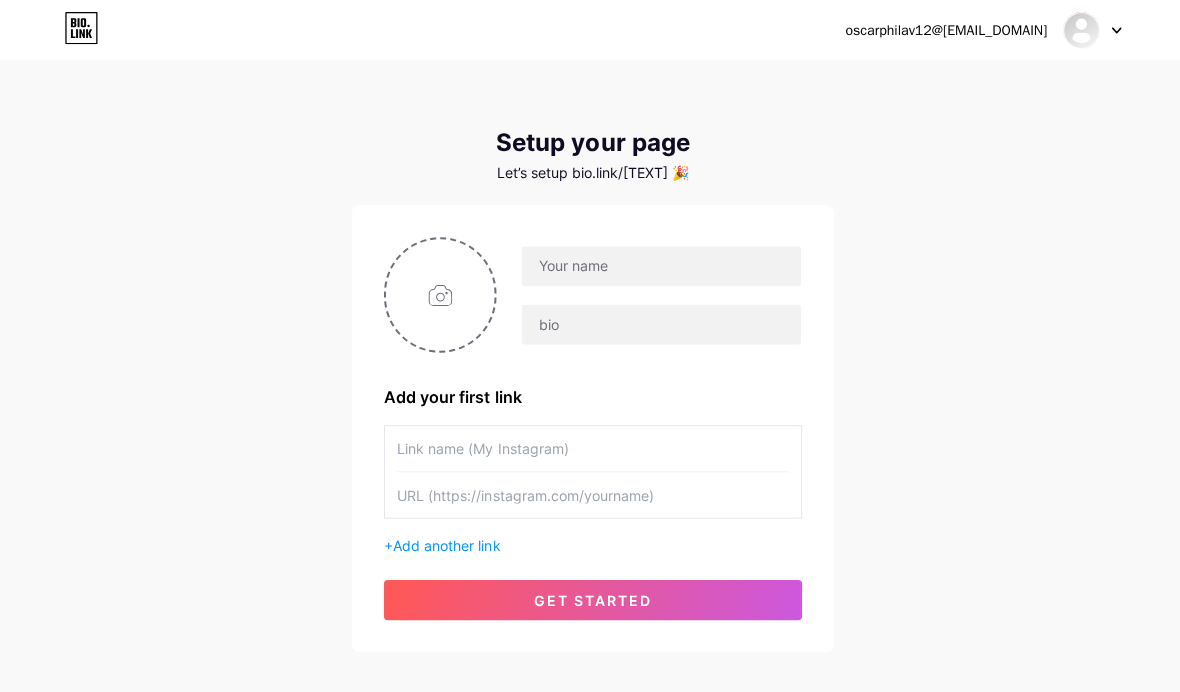 click at bounding box center (438, 293) 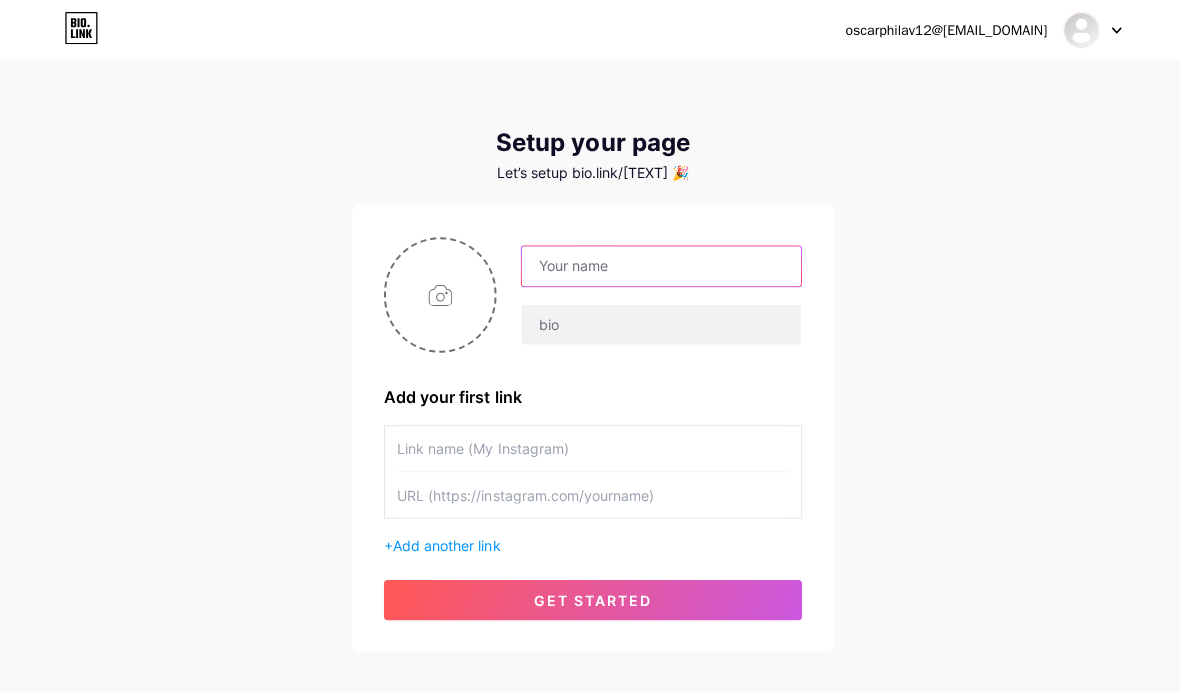 click at bounding box center [658, 265] 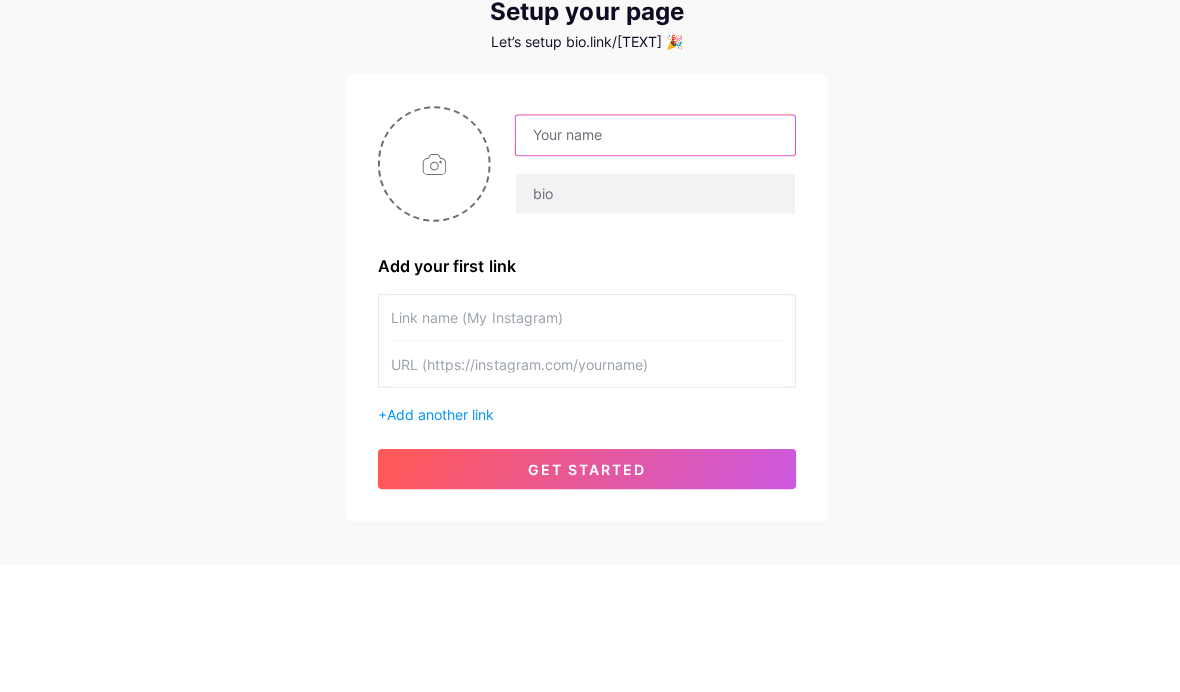 click at bounding box center [658, 265] 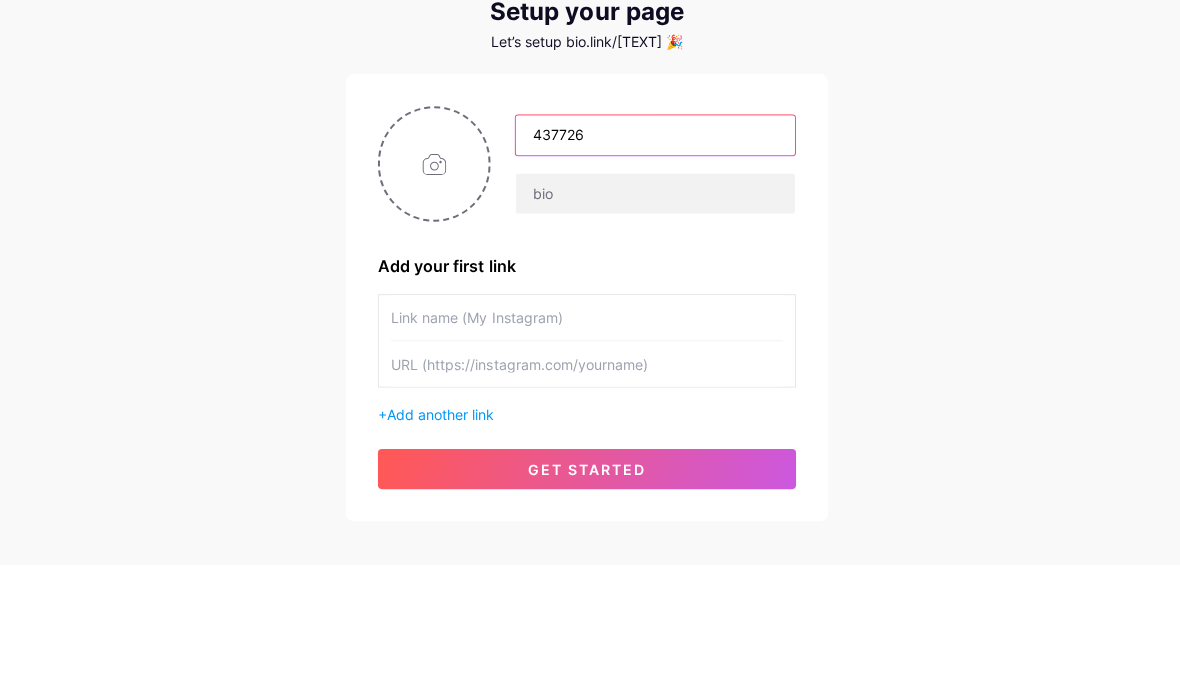 type on "437726" 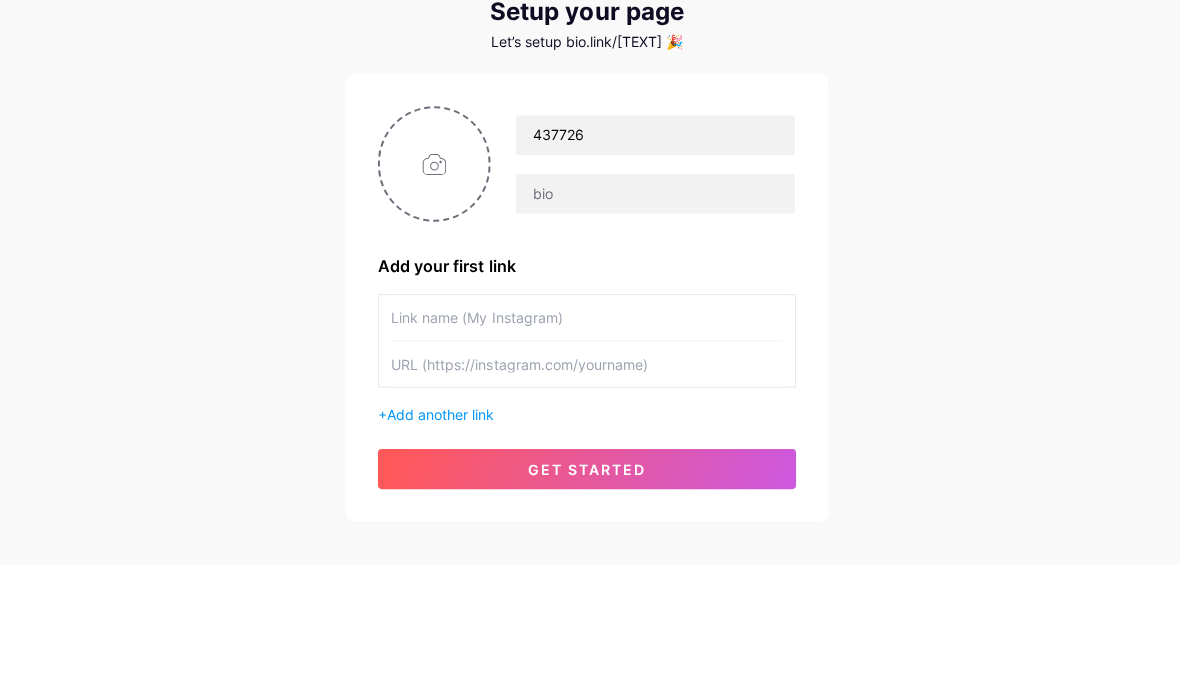 click on "oscarphilav12@[EMAIL_DOMAIN] Dashboard Logout Setup your page Let’s setup bio.link/[TEXT] 🎉 [NUMBER] Add your first link + Add another link get started" at bounding box center [590, 356] 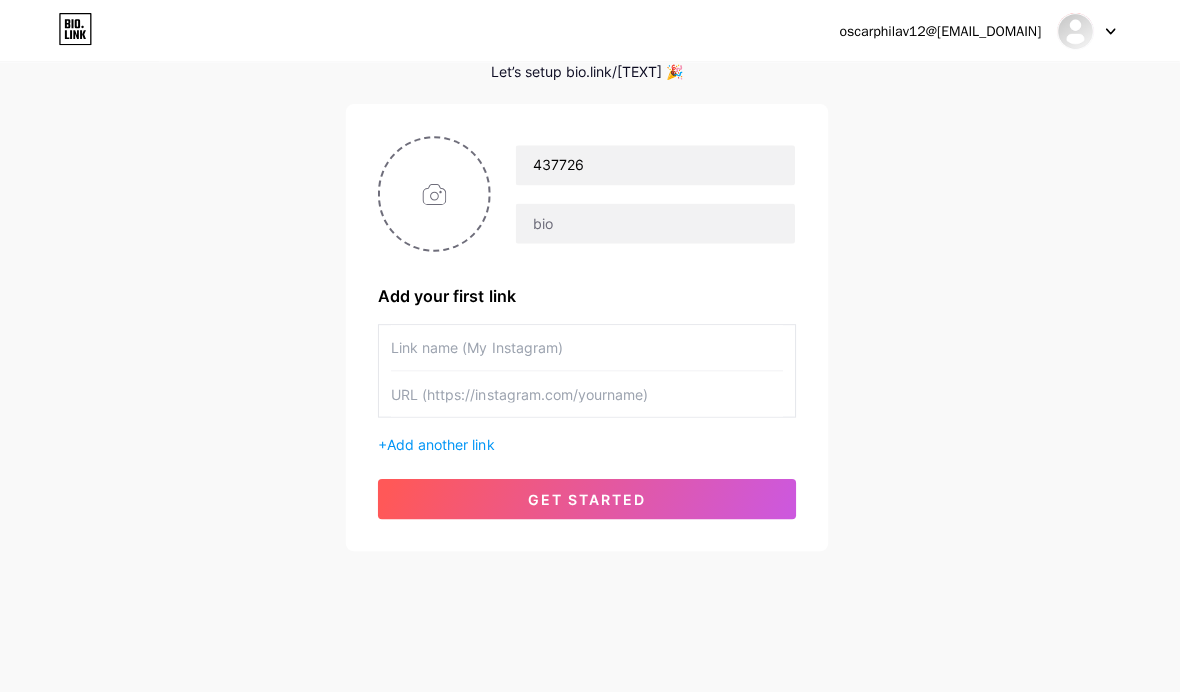 click at bounding box center (438, 192) 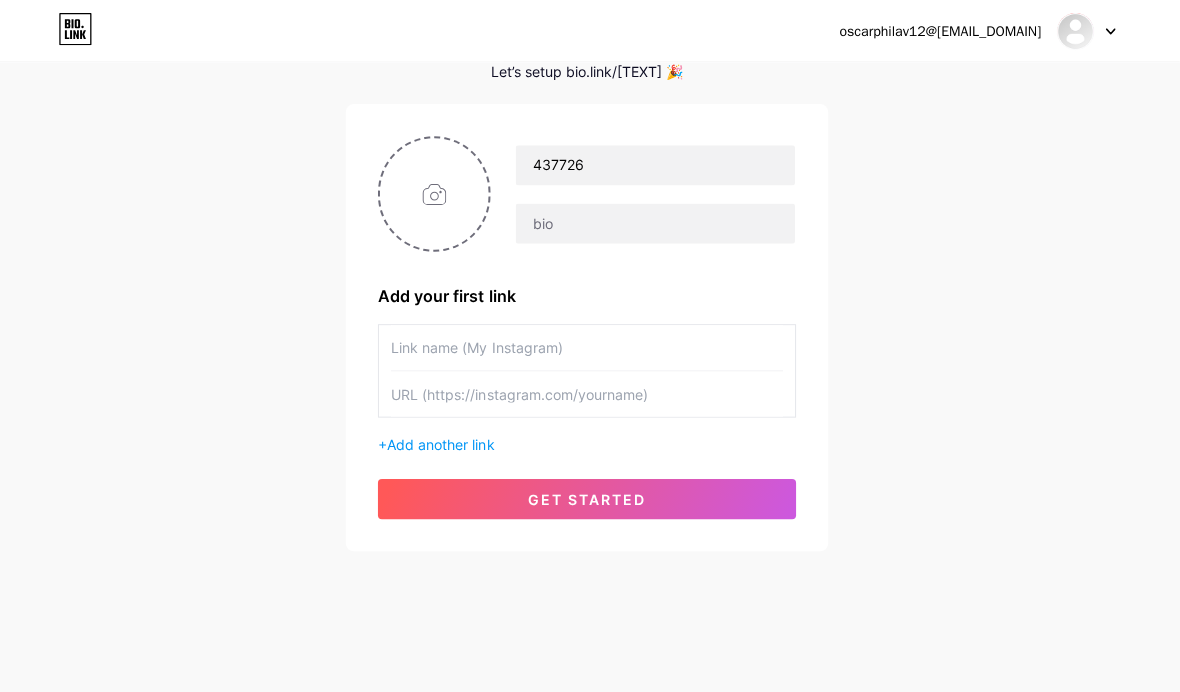 type on "C:\fakepath\IMG_6062.webp" 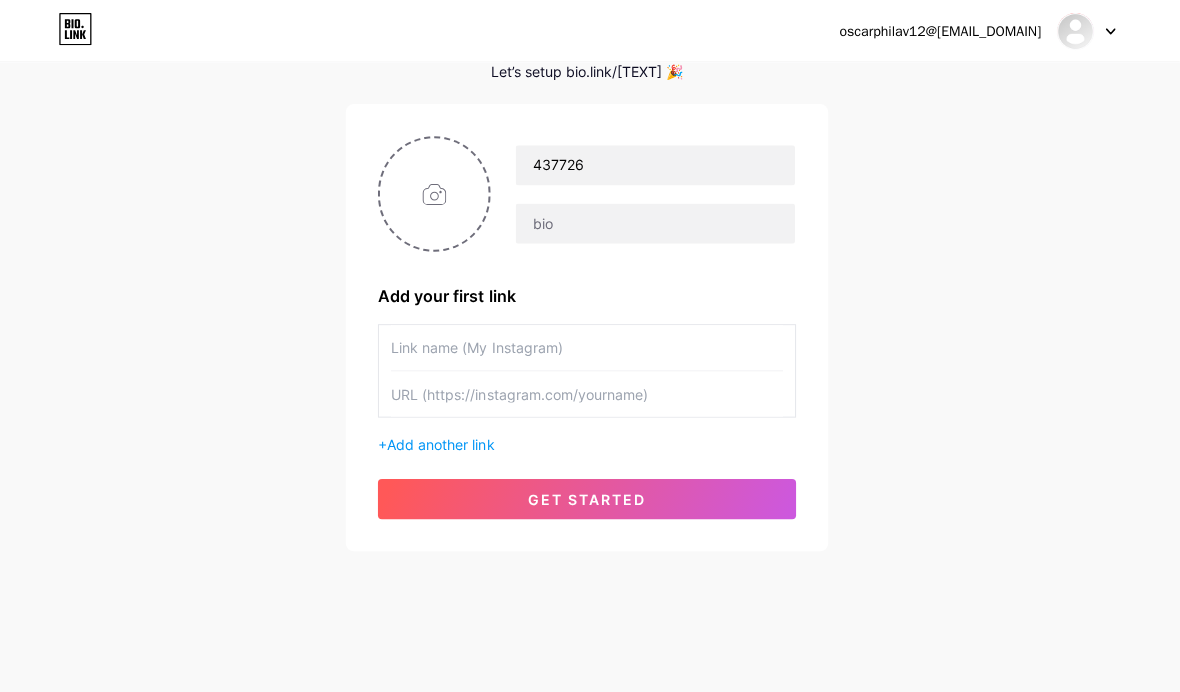 scroll, scrollTop: 104, scrollLeft: 0, axis: vertical 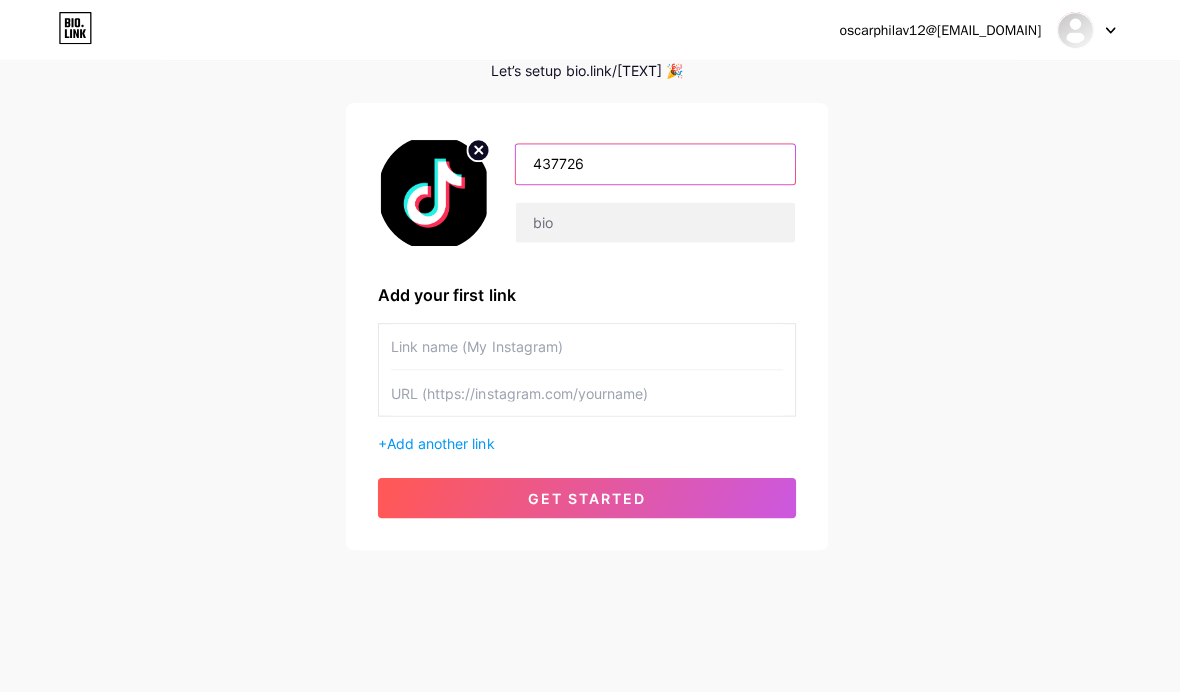 click on "437726" at bounding box center [658, 164] 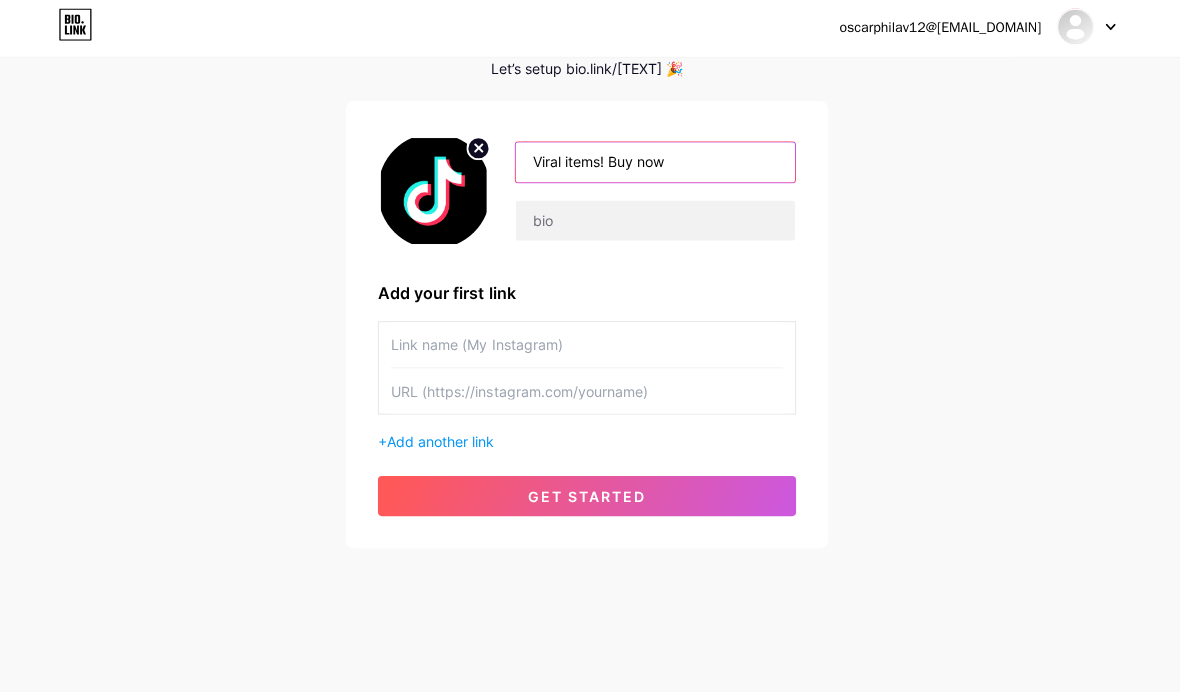 type on "Viral items! Buy now" 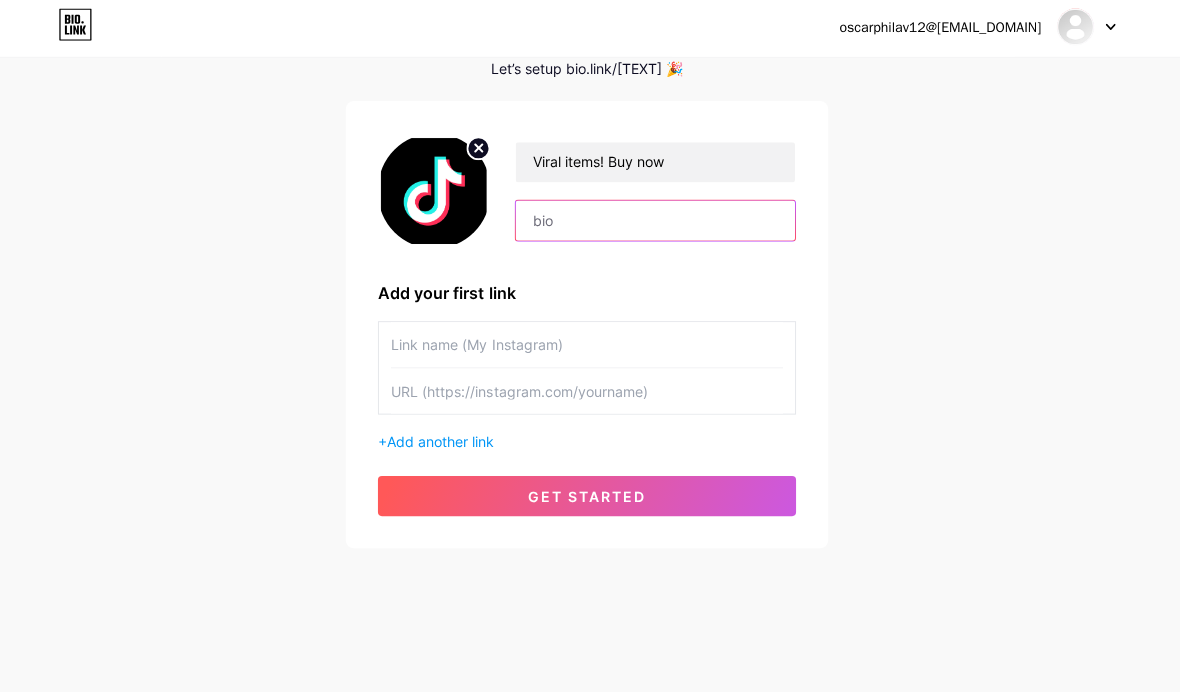 click at bounding box center [658, 223] 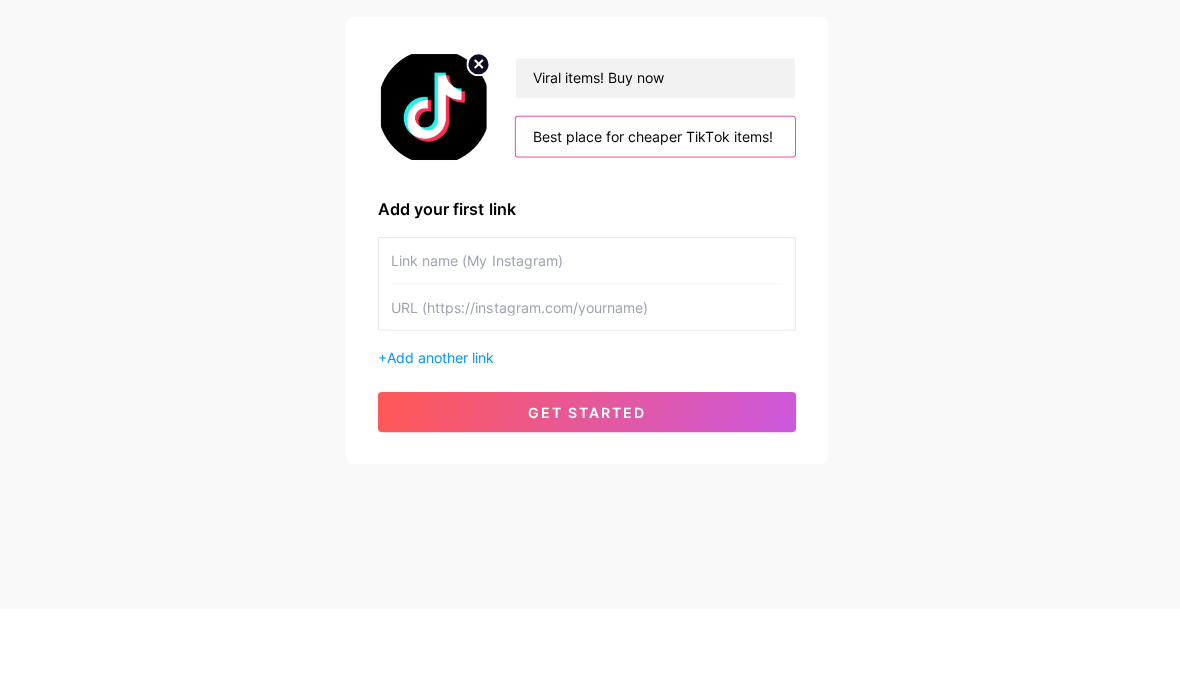 type on "Best place for cheaper TikTok items!" 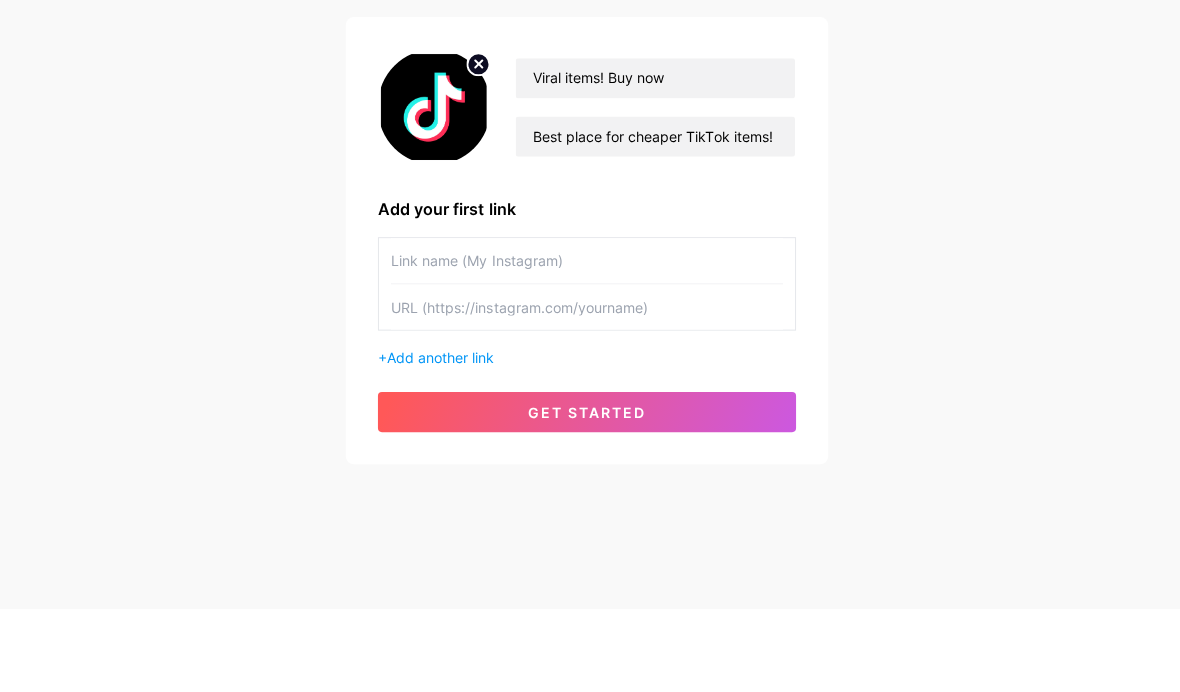 click on "[USERNAME]@[DOMAIN] Dashboard Logout Setup your page Let’s setup bio.link/viraltiktokitems 🎉 Viral items! Buy now Best place for cheaper TikTok items! Add your first link
+ Add another link get started" at bounding box center [590, 256] 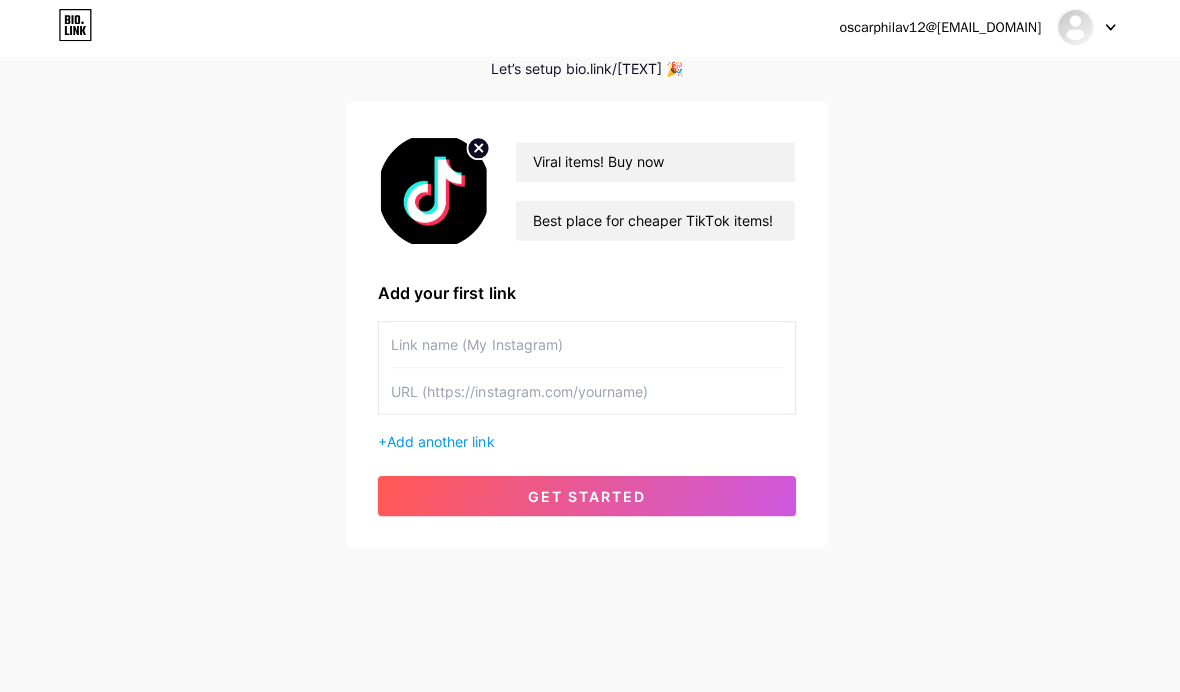 click at bounding box center (590, 346) 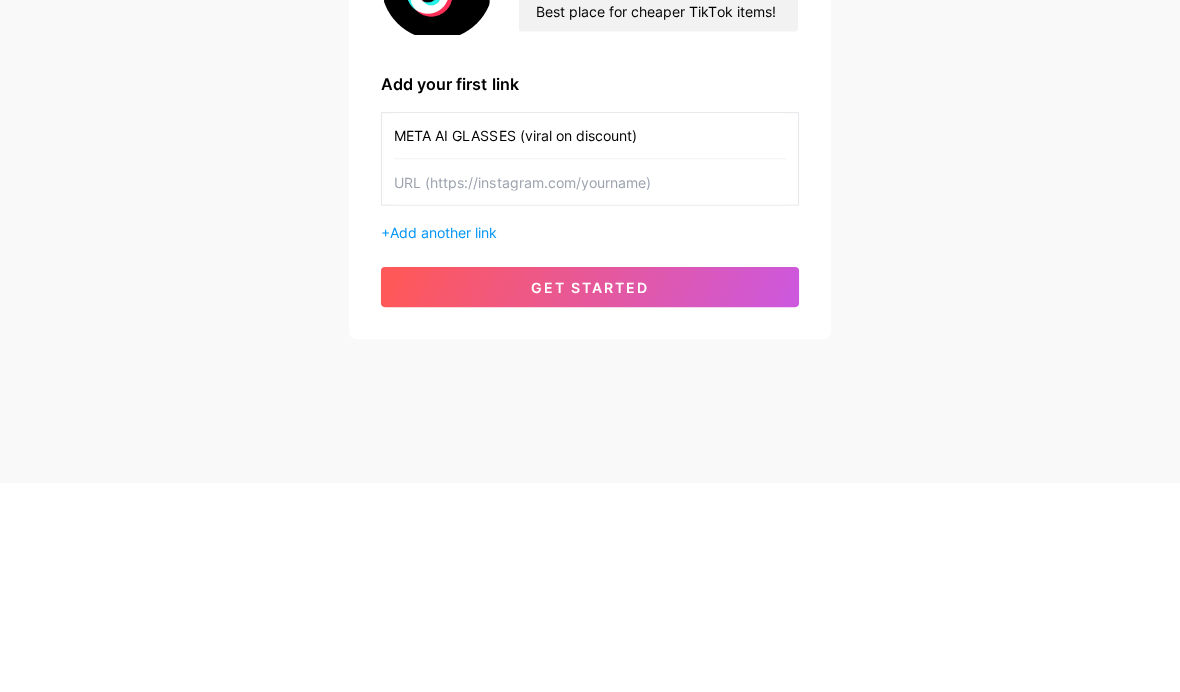 type on "META AI GLASSES (viral on discount)" 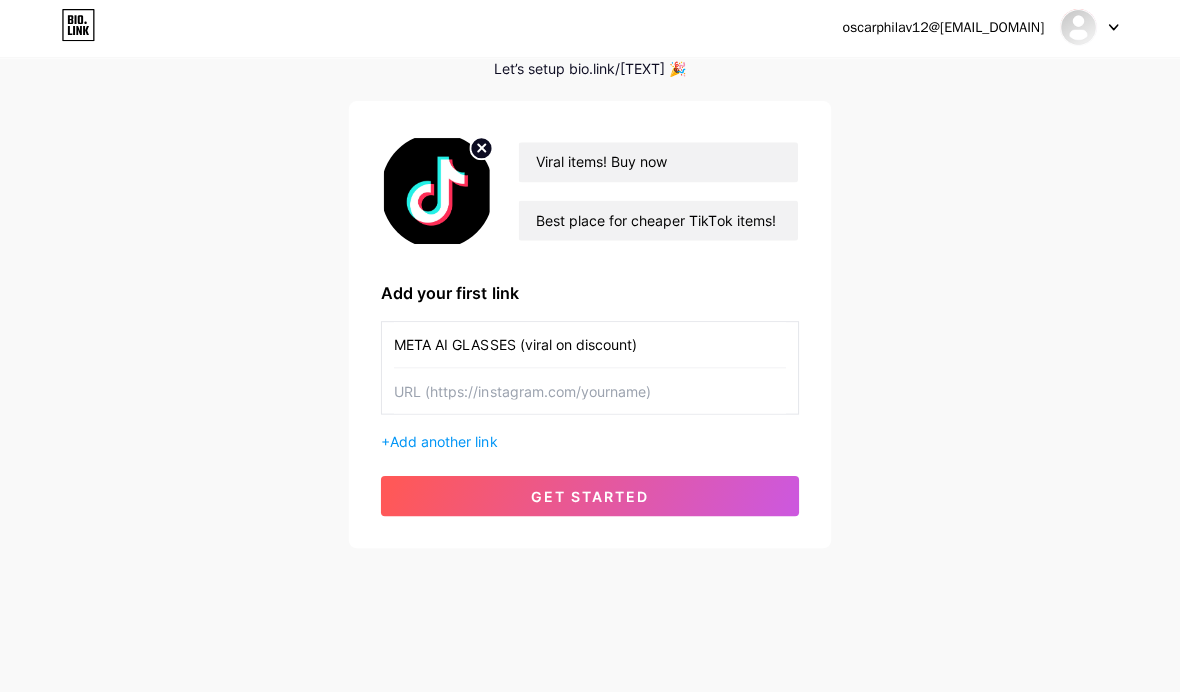 click at bounding box center [590, 346] 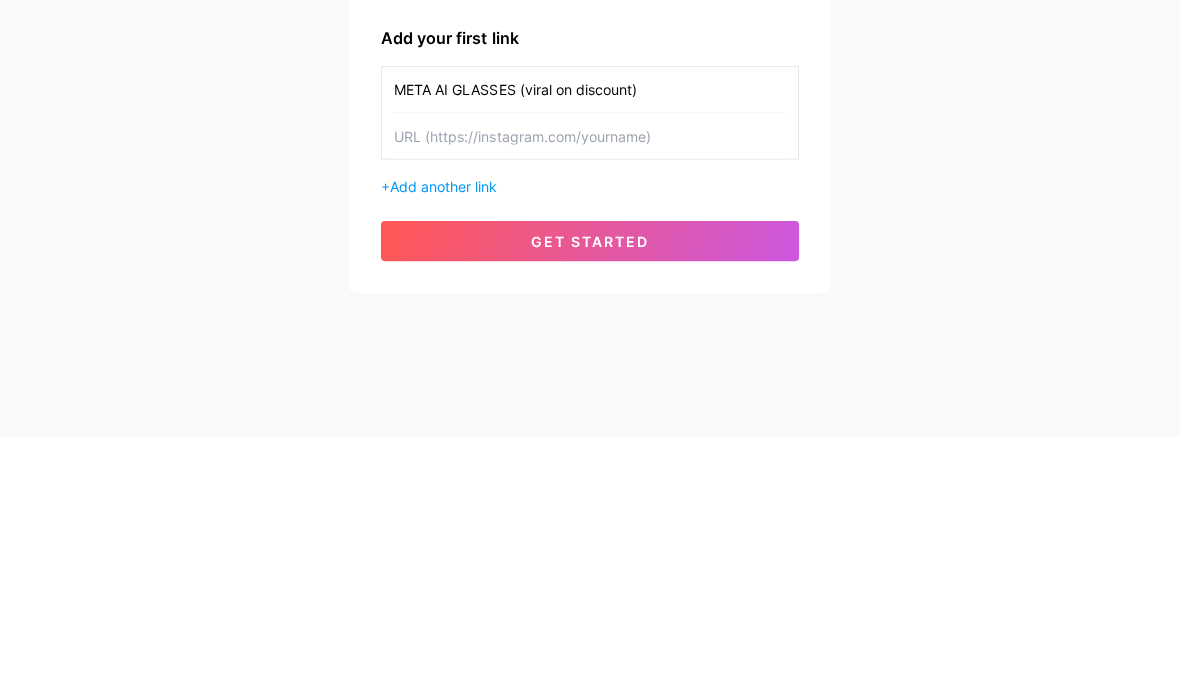 paste on "https://[TEXT].myshopify.com/products/[TEXT]" 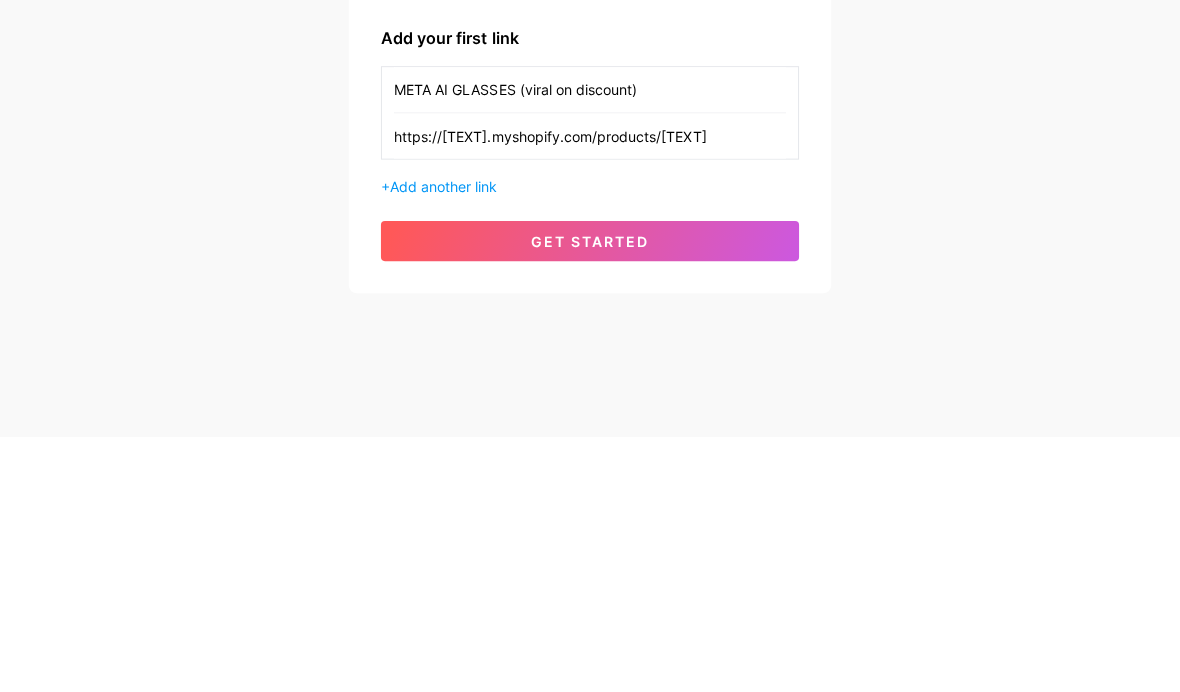 type on "https://[TEXT].myshopify.com/products/[TEXT]" 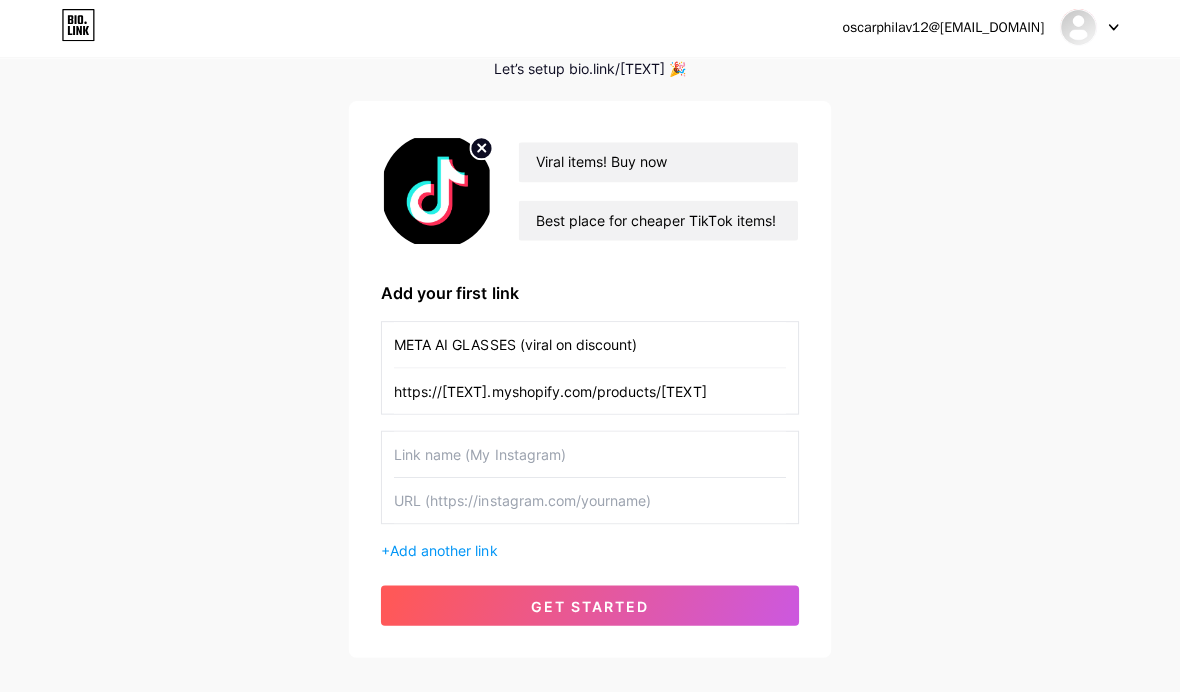 click at bounding box center [590, 346] 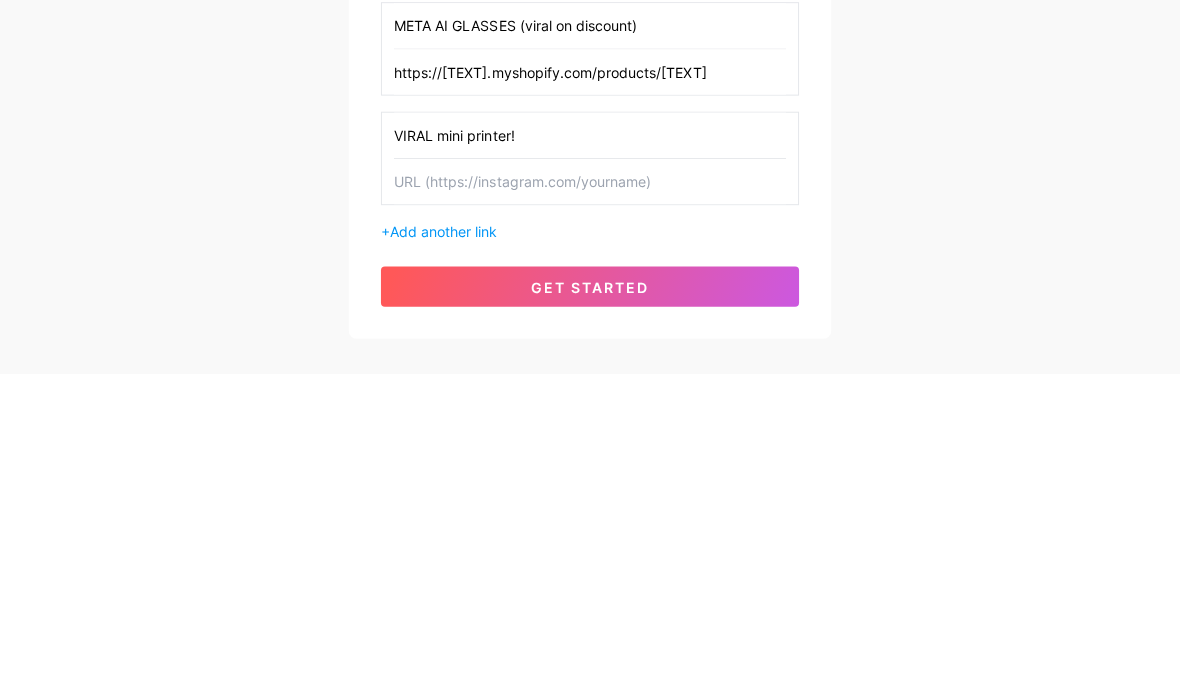 type on "VIRAL mini printer!" 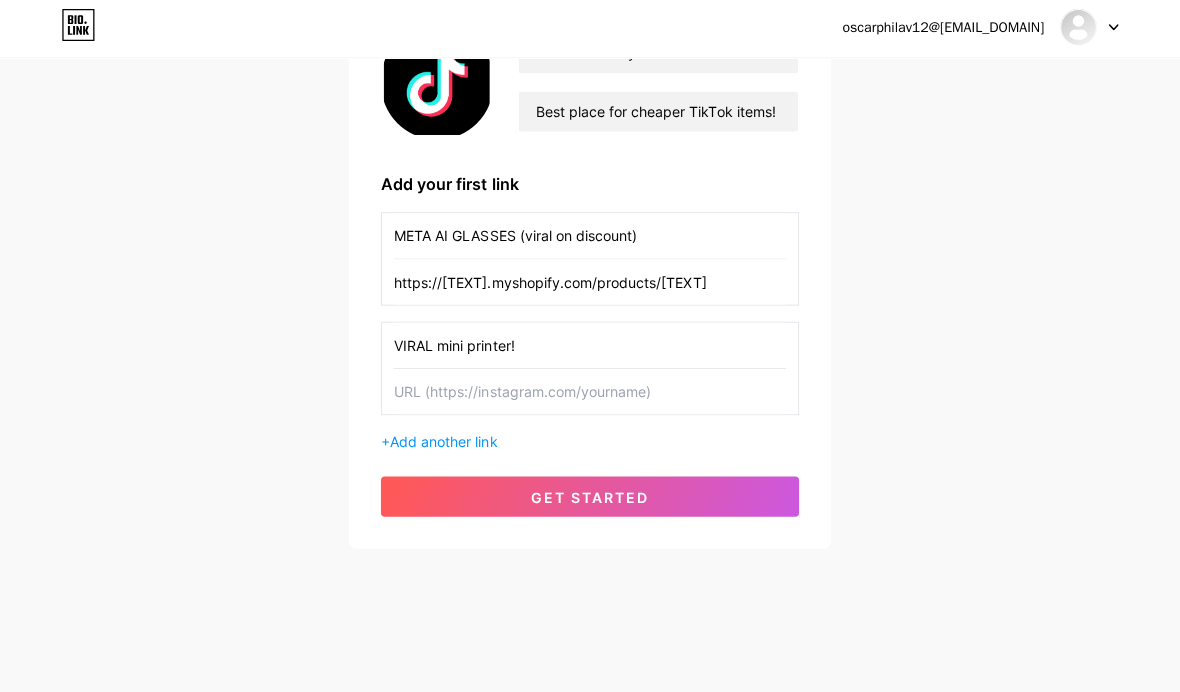 click at bounding box center (590, 237) 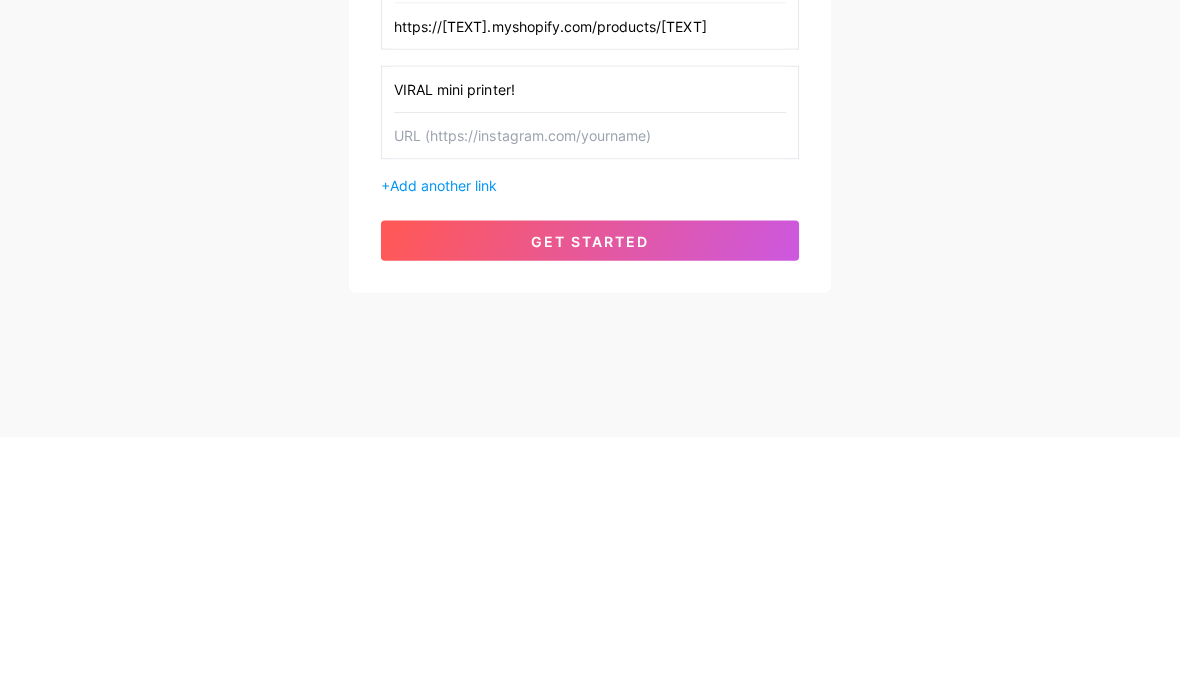 paste on "https://[TEXT].myshopify.com/products/[TEXT]" 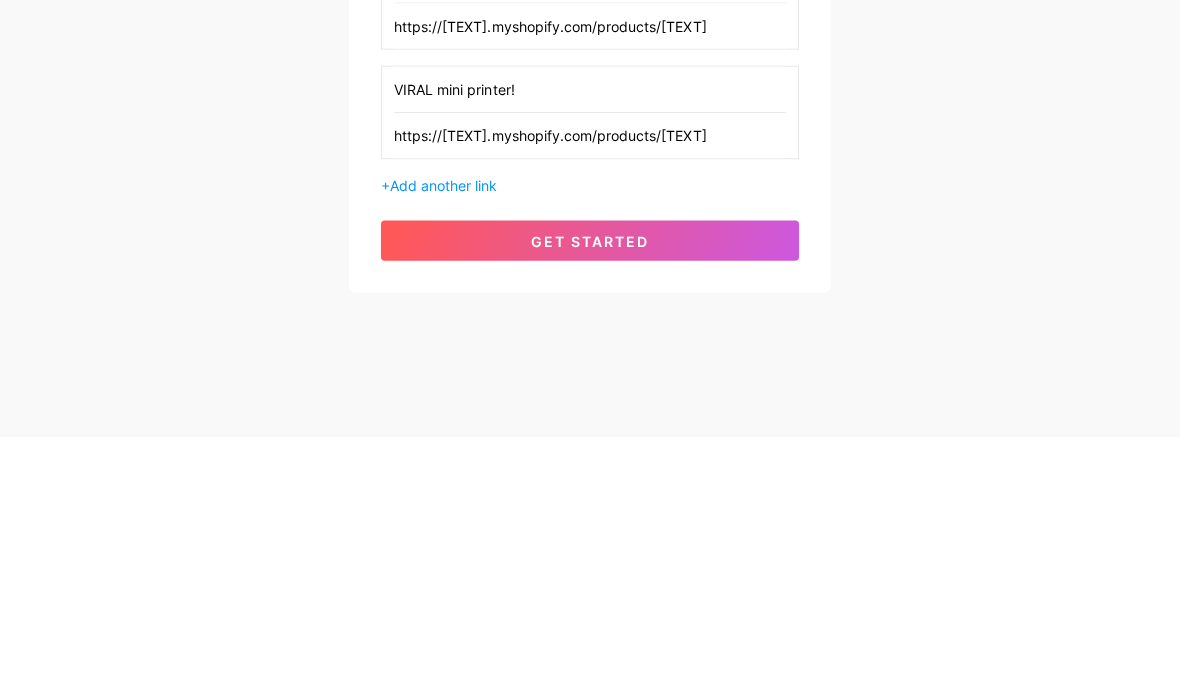 type on "https://[TEXT].myshopify.com/products/[TEXT]" 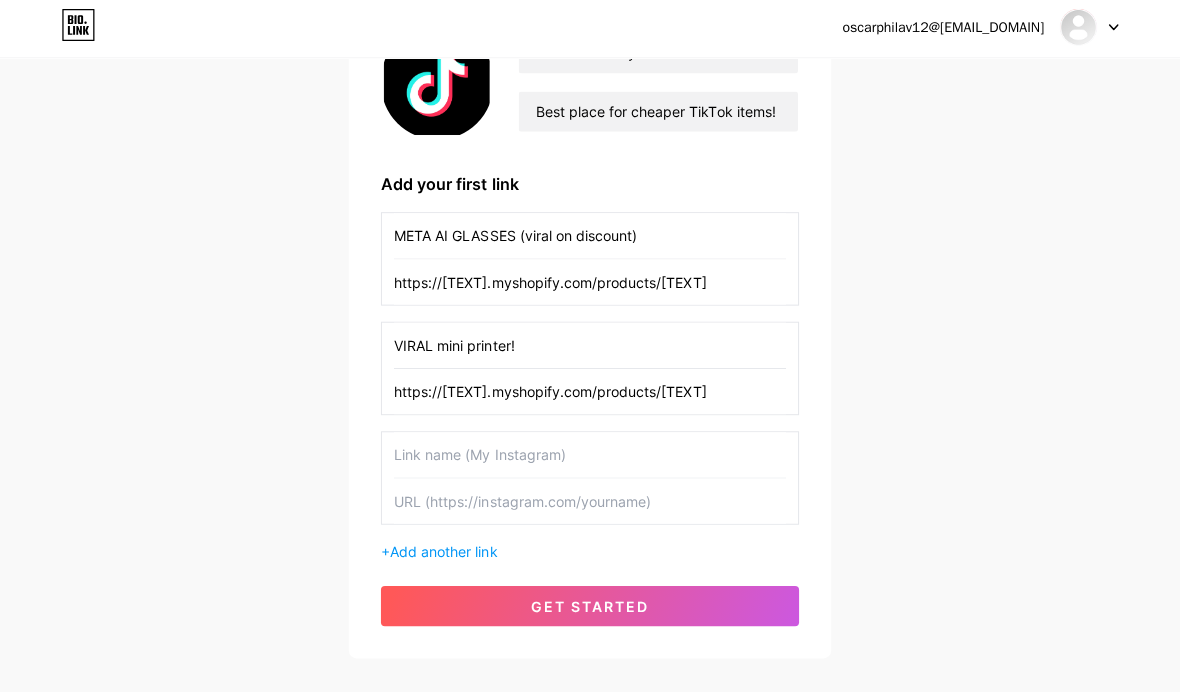 click at bounding box center [590, 237] 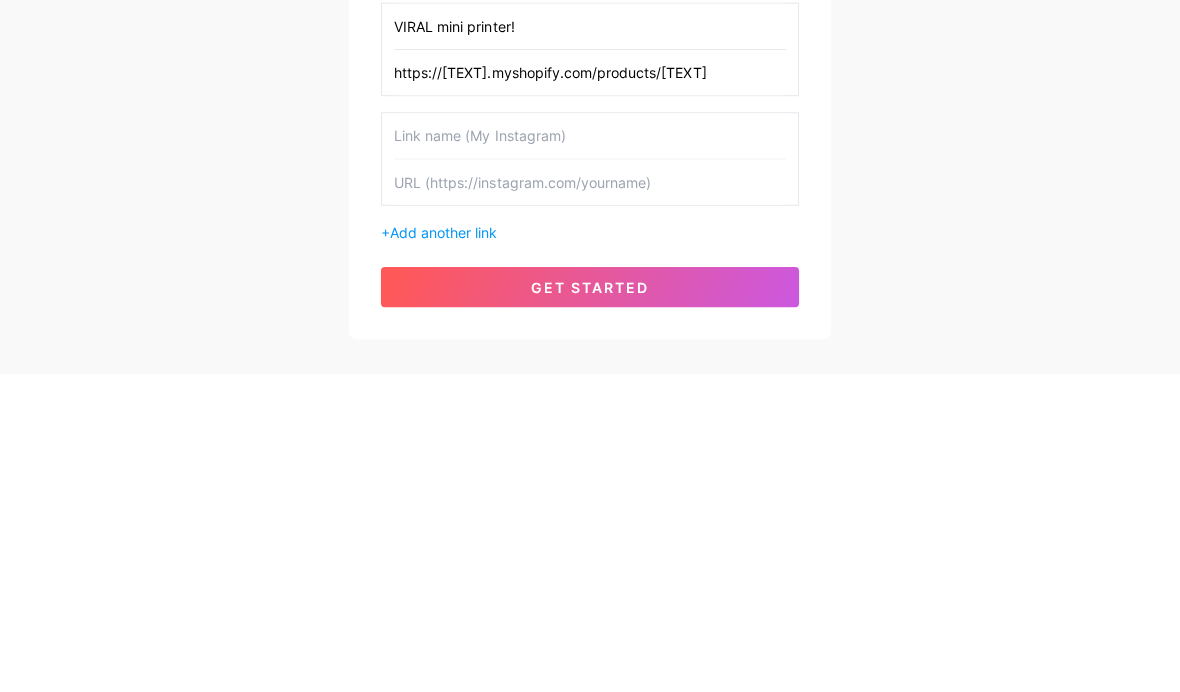 scroll, scrollTop: 318, scrollLeft: 0, axis: vertical 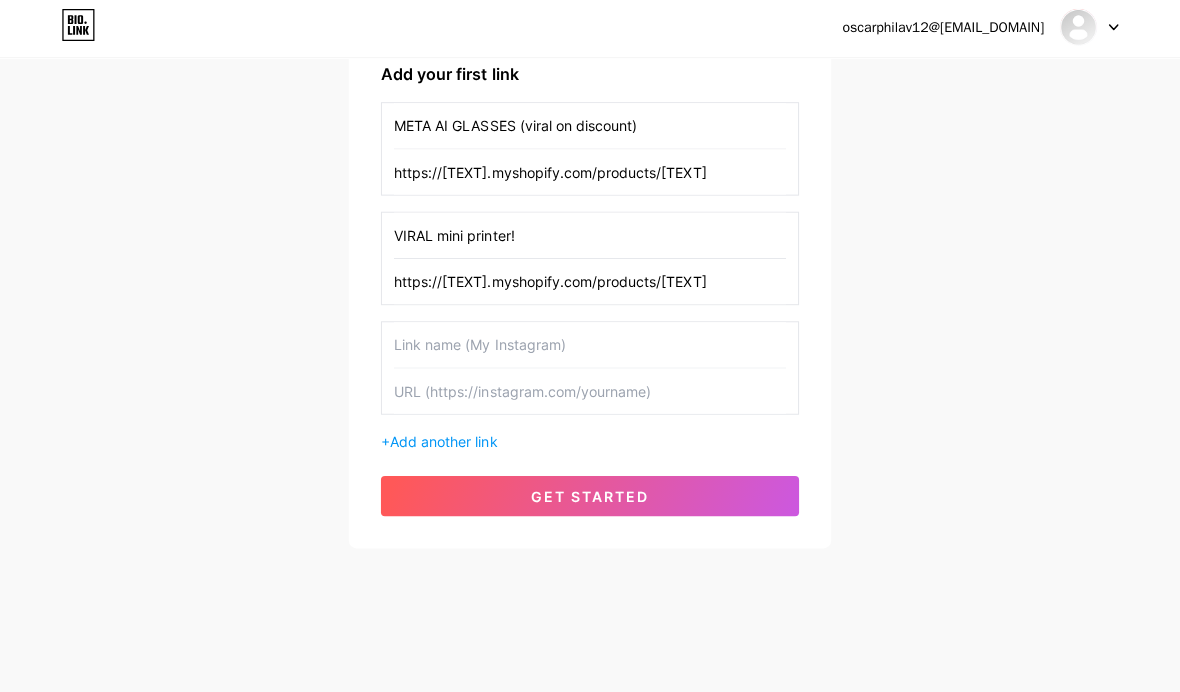 click at bounding box center [590, 128] 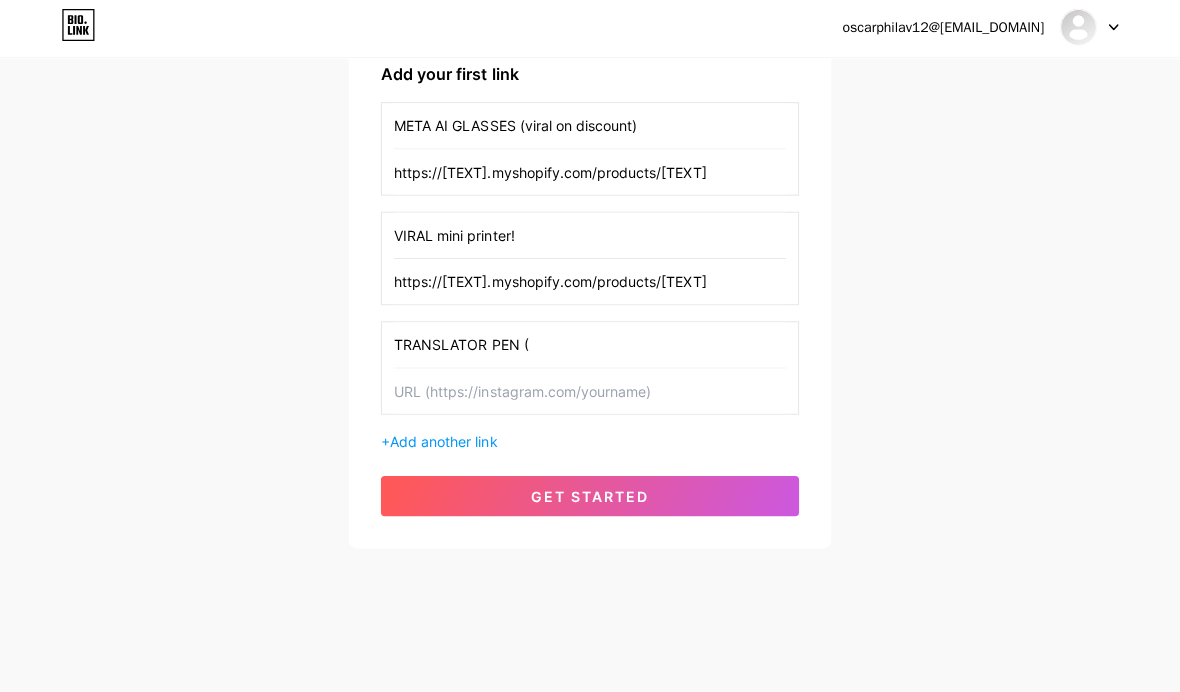 click on "TRANSLATOR PEN (" at bounding box center (590, 128) 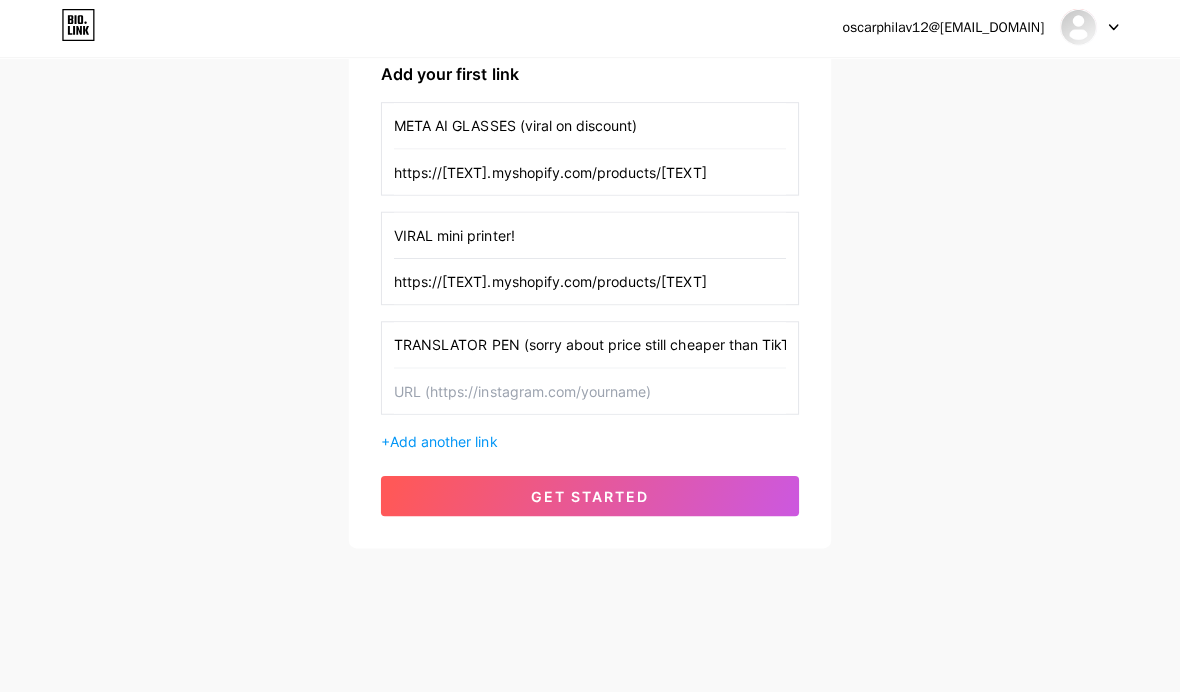 click on "TRANSLATOR PEN (sorry about price still cheaper than TikTok shop)" at bounding box center (590, 128) 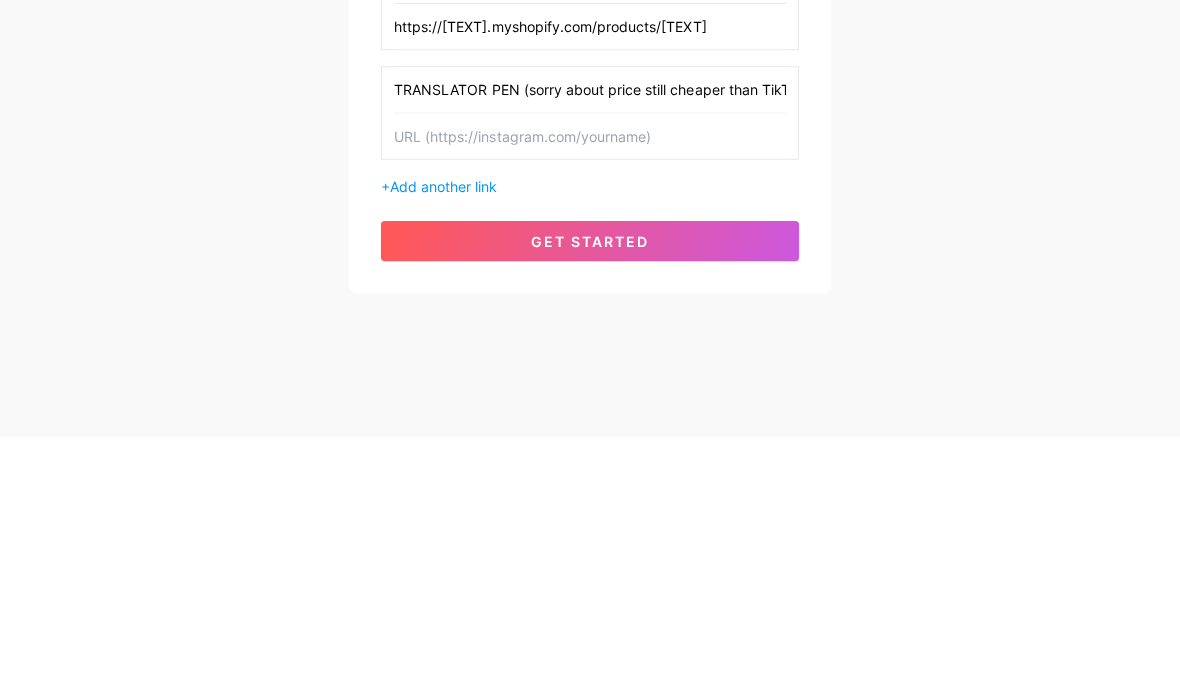 paste on "https://[TEXT].myshopify.com/products/[TEXT]" 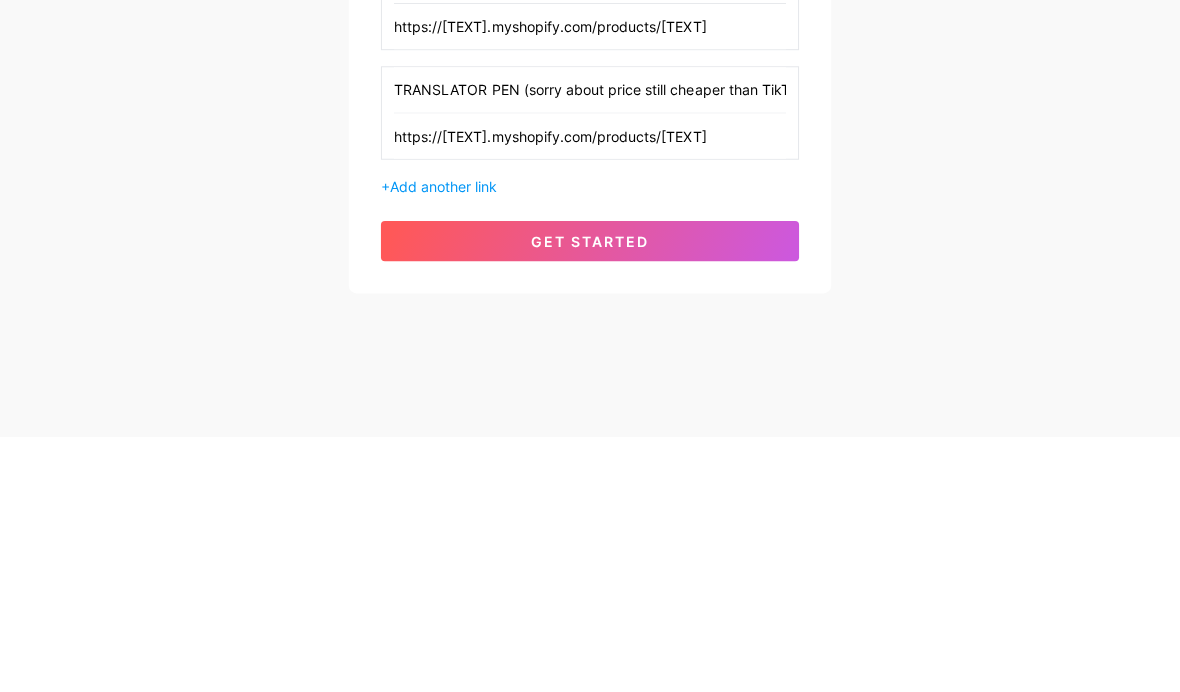 type on "https://[TEXT].myshopify.com/products/[TEXT]" 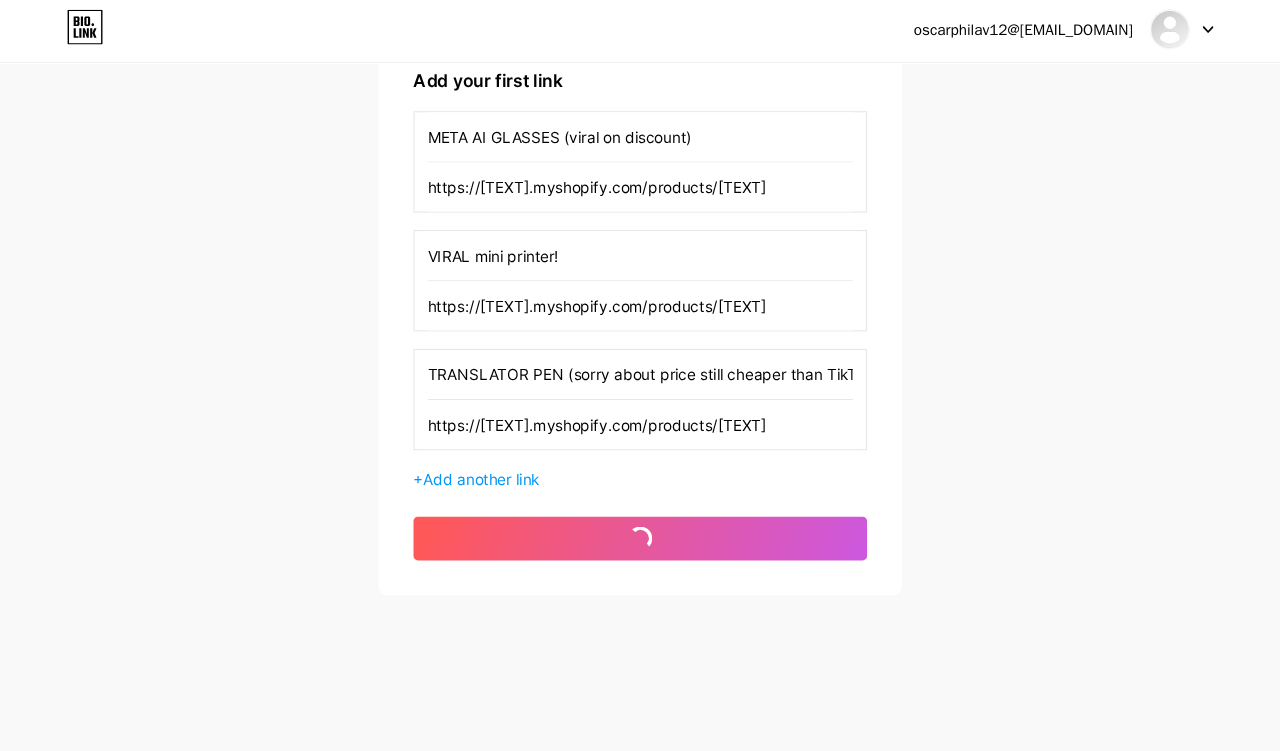 scroll, scrollTop: 0, scrollLeft: 0, axis: both 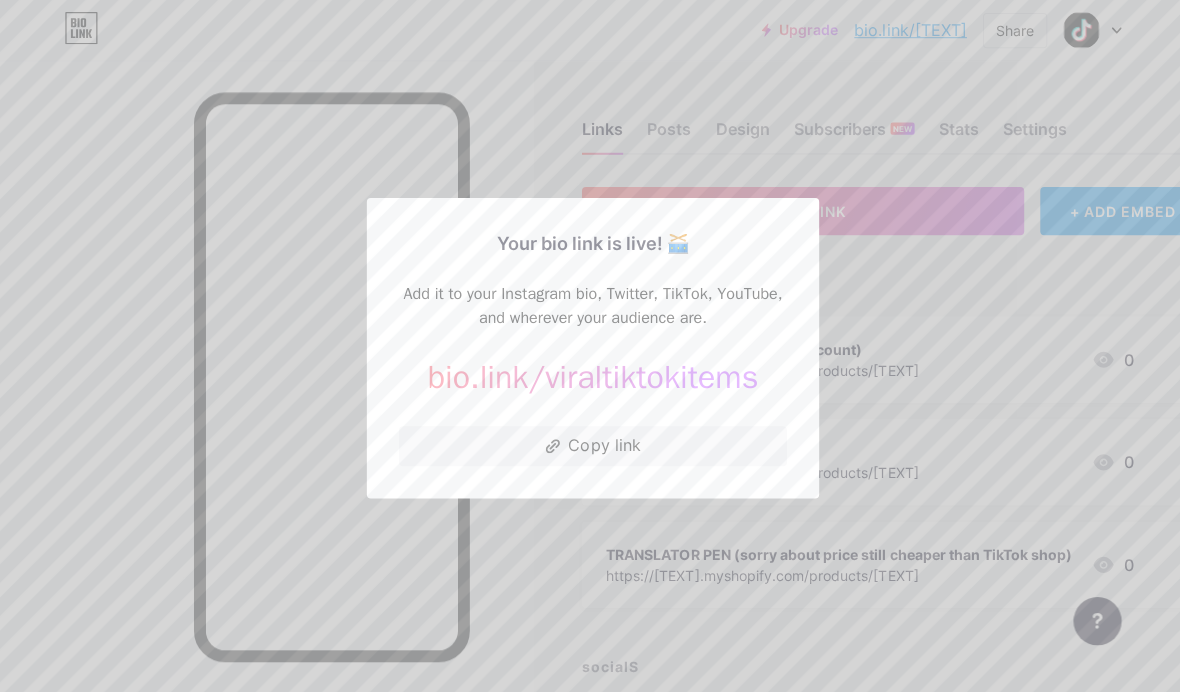 click at bounding box center [590, 346] 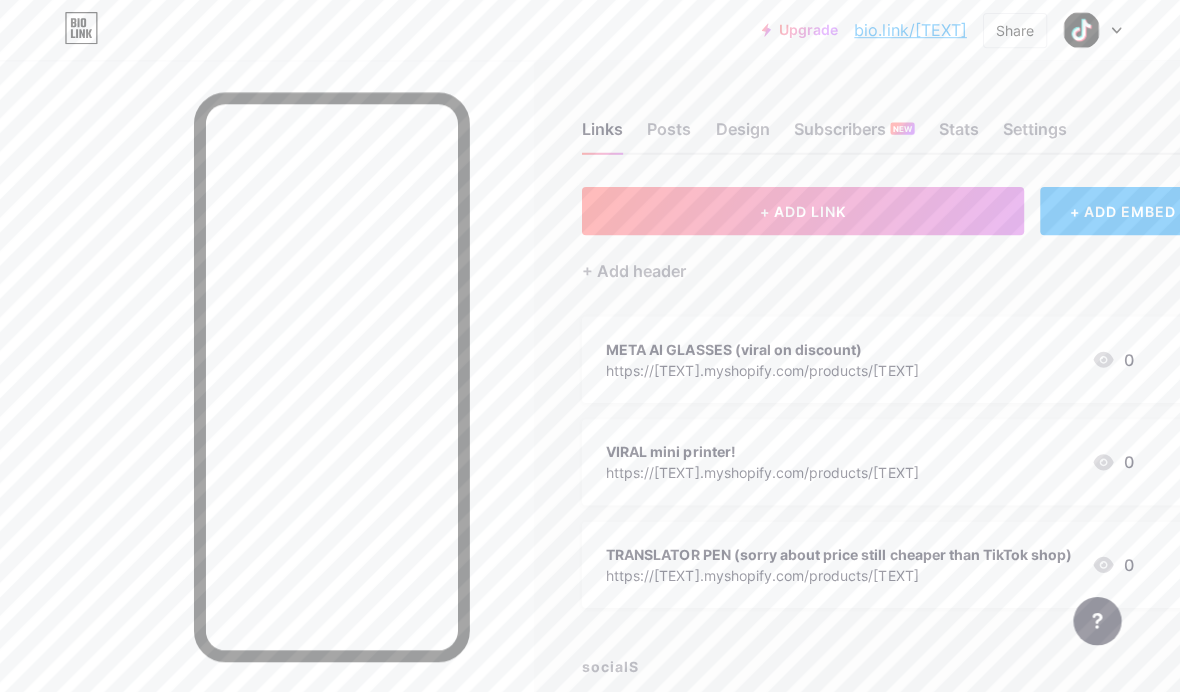 click on "bio.link/[TEXT]" at bounding box center (906, 30) 